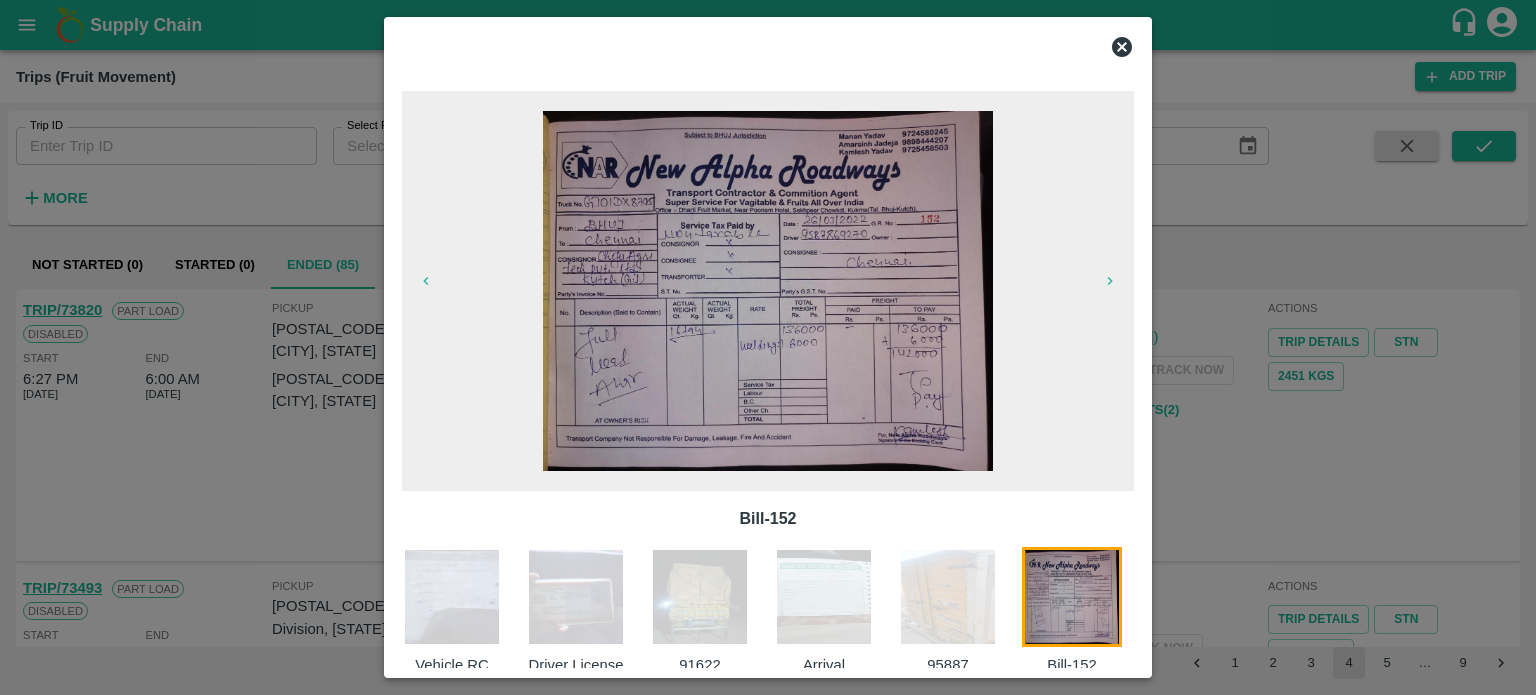 scroll, scrollTop: 0, scrollLeft: 0, axis: both 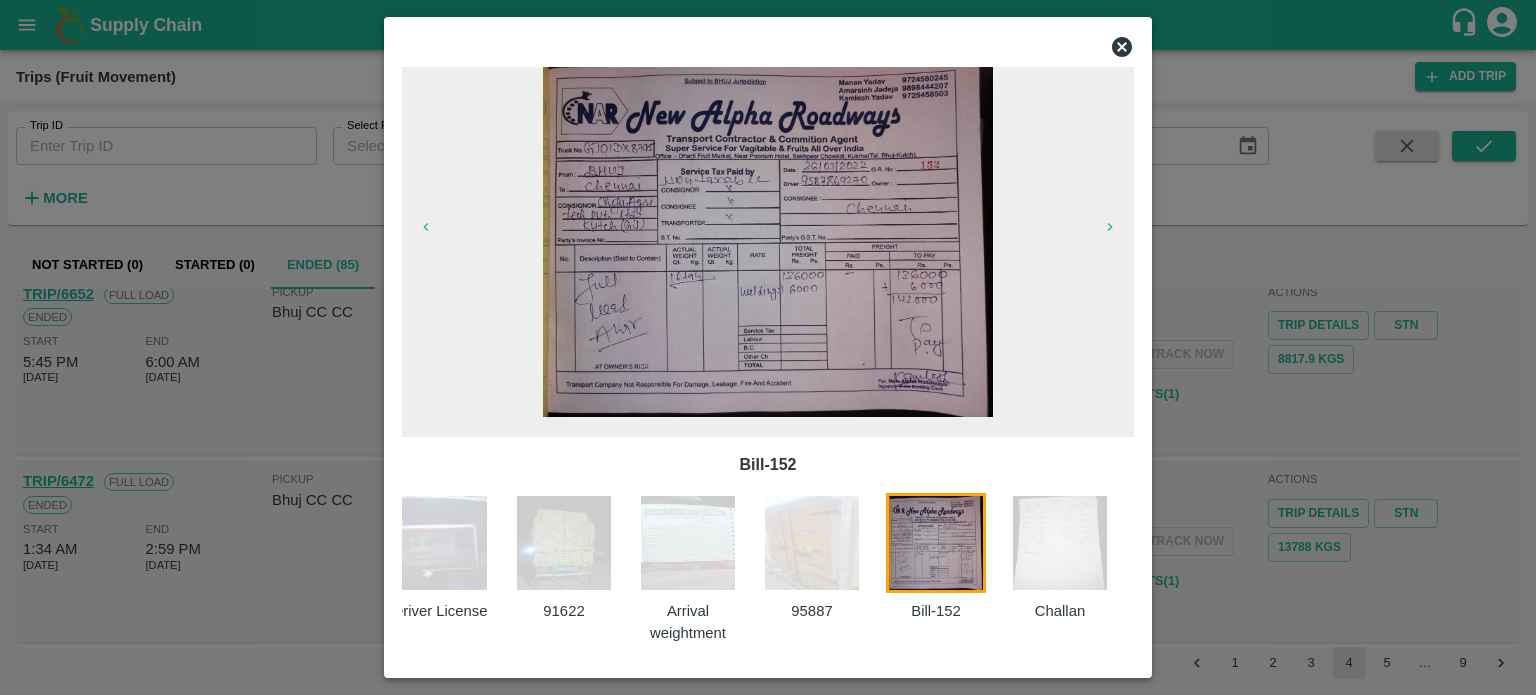 click at bounding box center (768, 347) 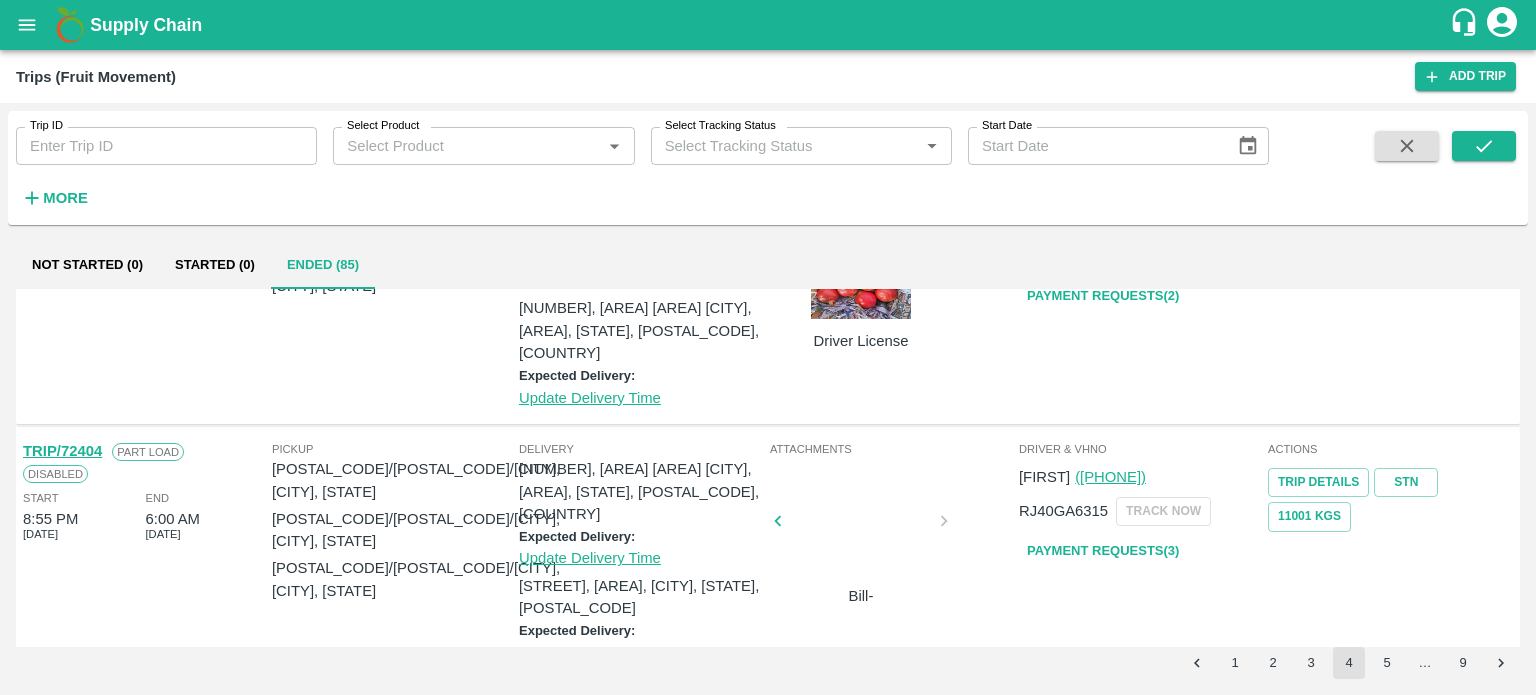 scroll, scrollTop: 0, scrollLeft: 0, axis: both 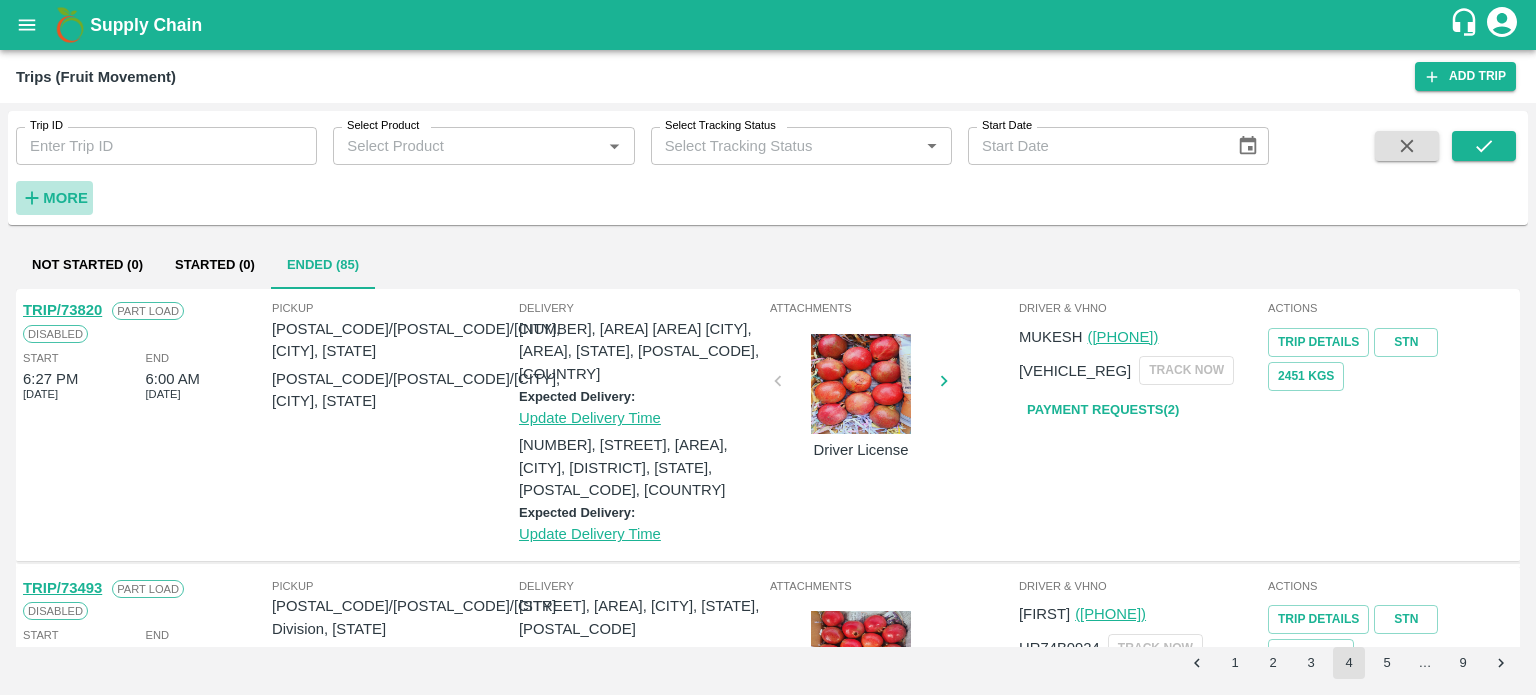 click on "More" at bounding box center [65, 198] 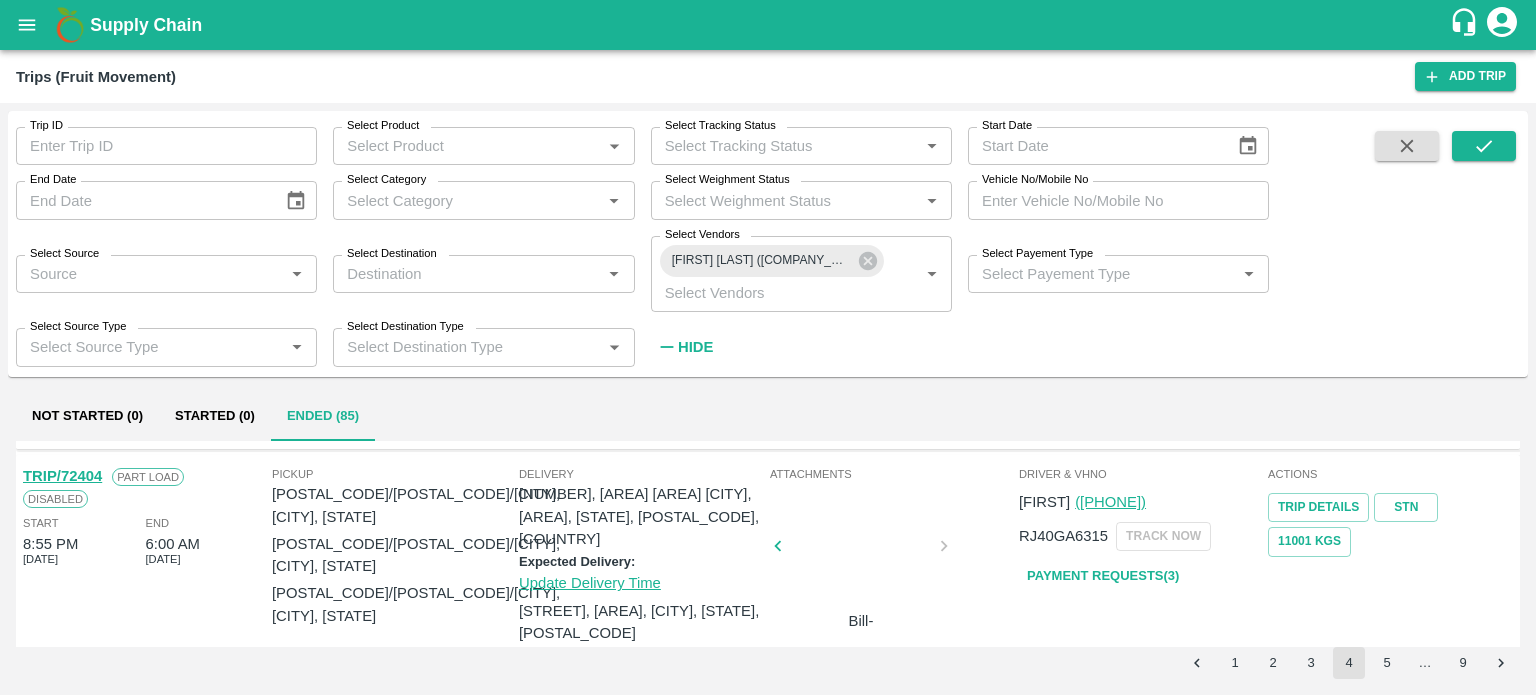 scroll, scrollTop: 0, scrollLeft: 0, axis: both 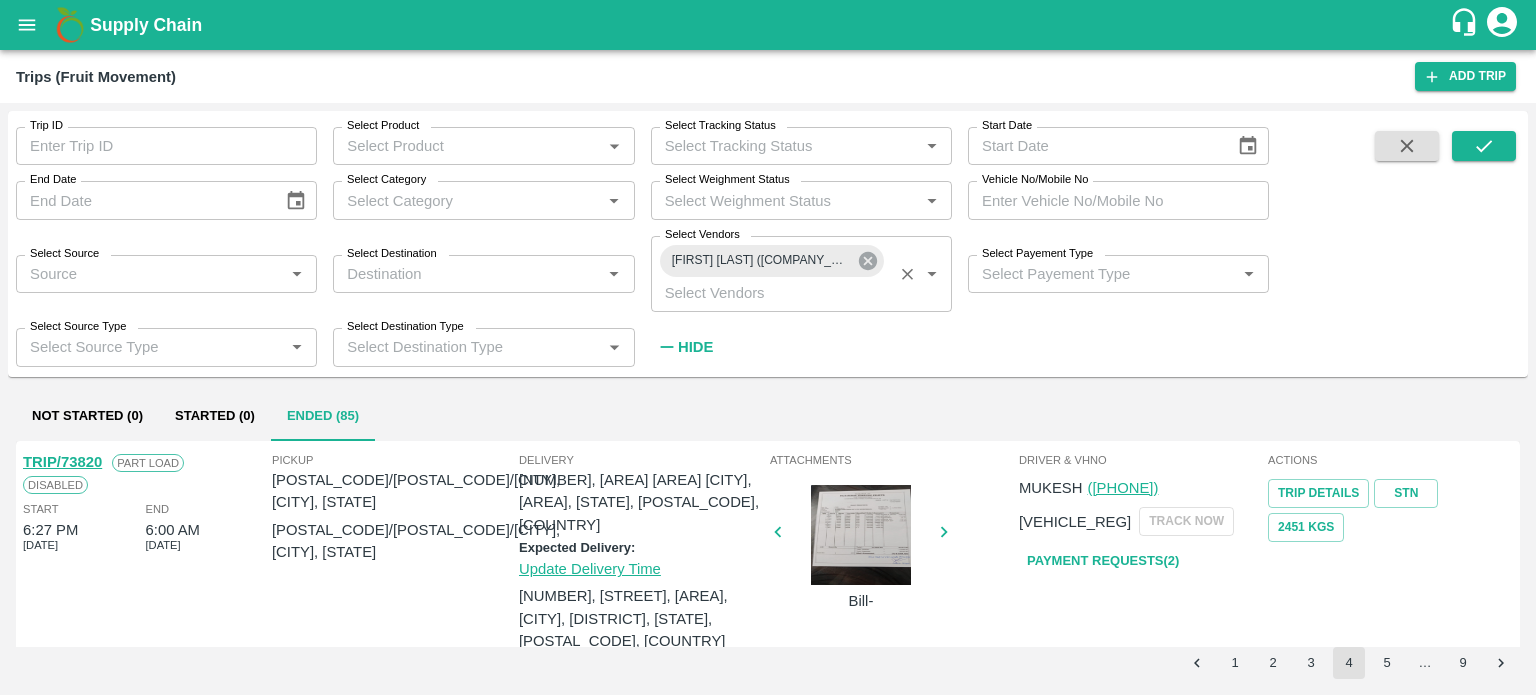 click 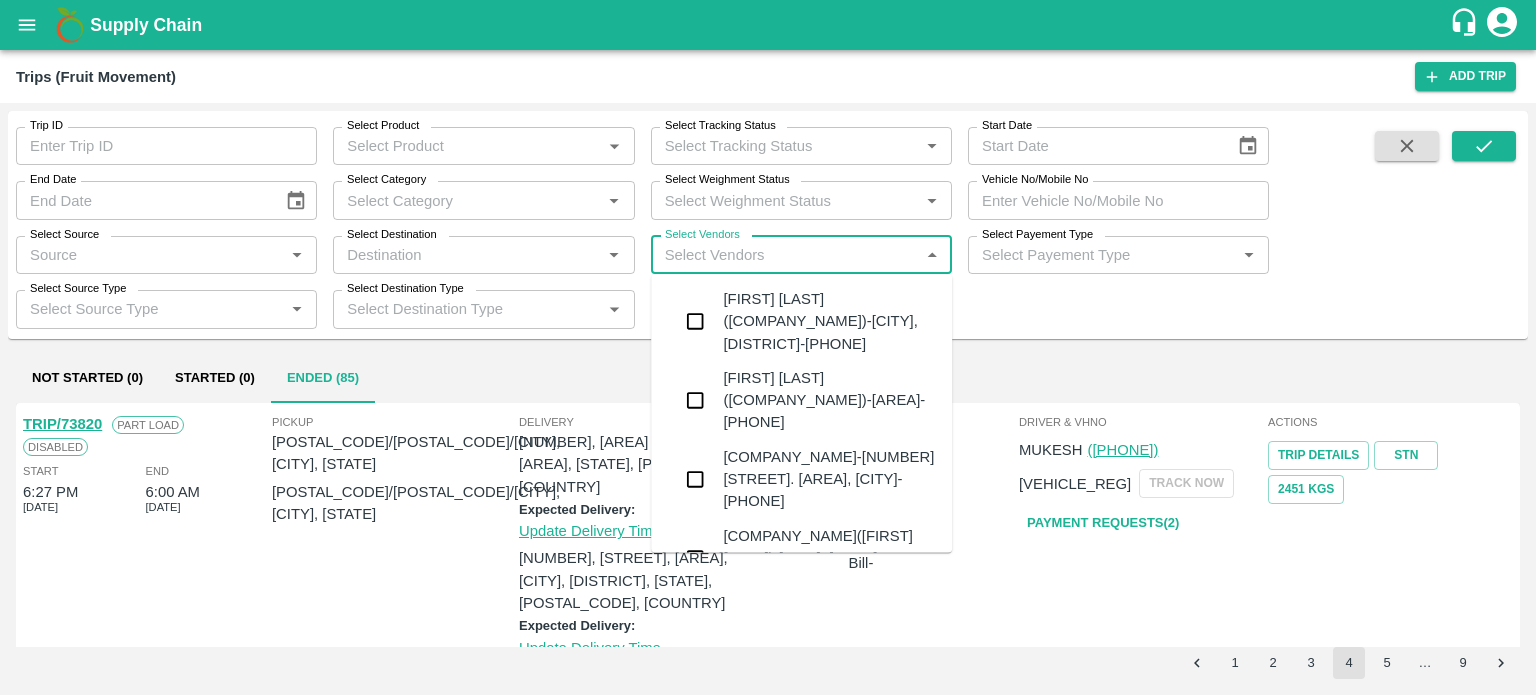 click on "Select Vendors" at bounding box center (785, 255) 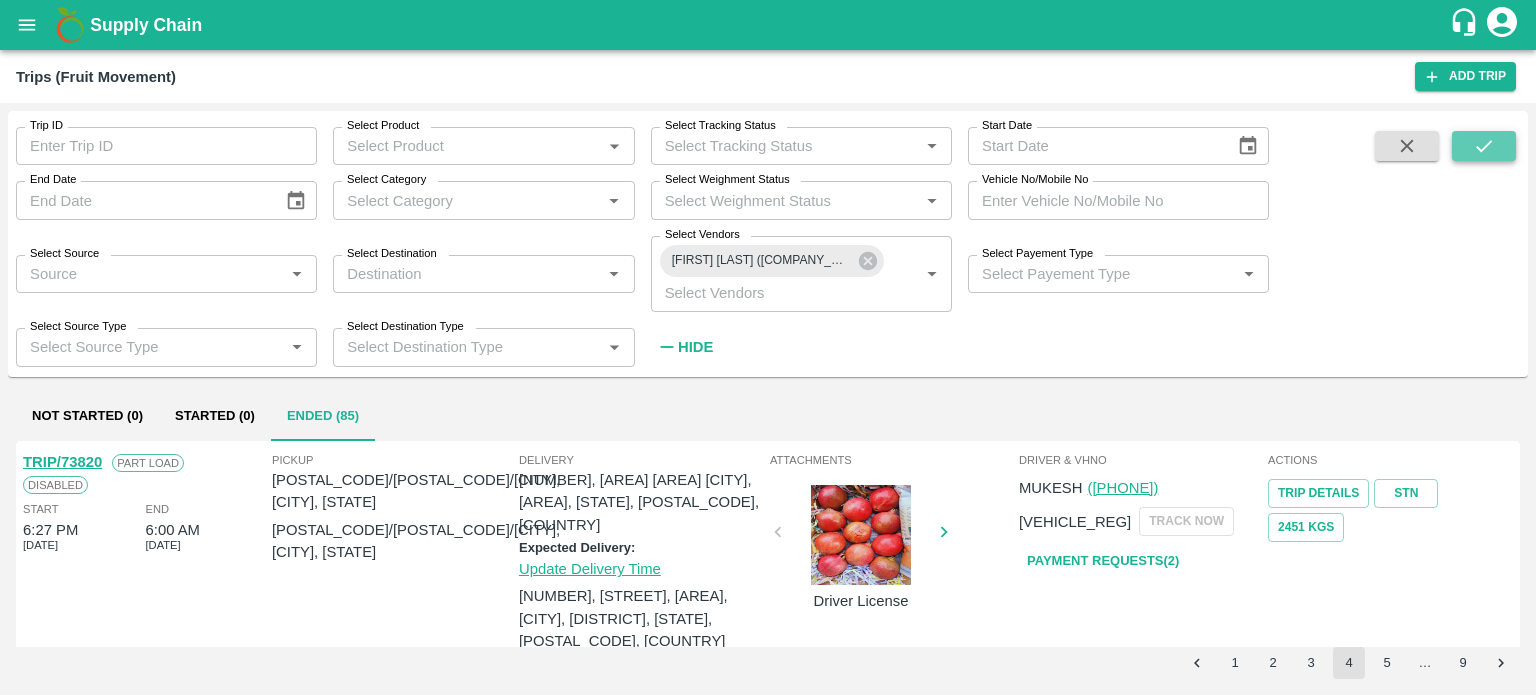 click 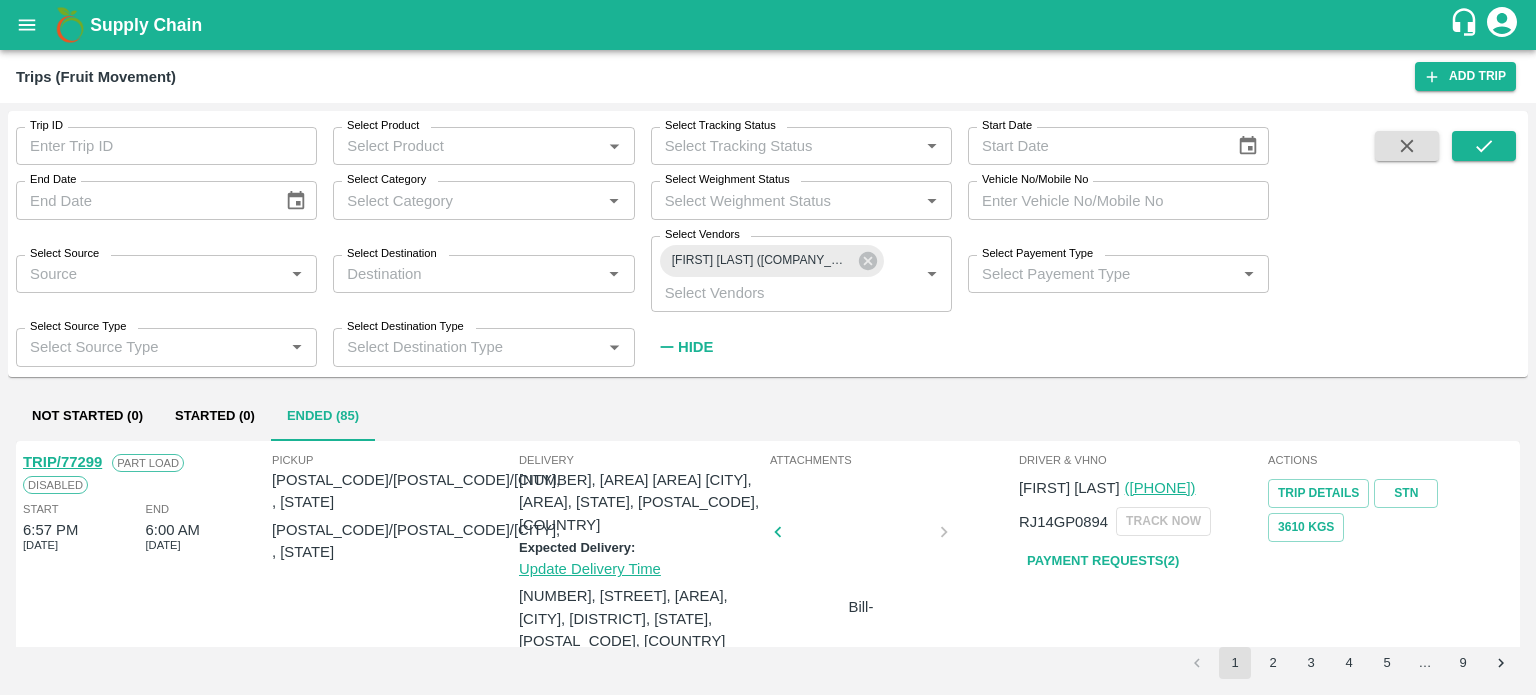 click on "Pickup PO/V/PVFRUI/147979, , Gujarat PO/V/PVFRUI/147976, , Gujarat" at bounding box center [395, 574] 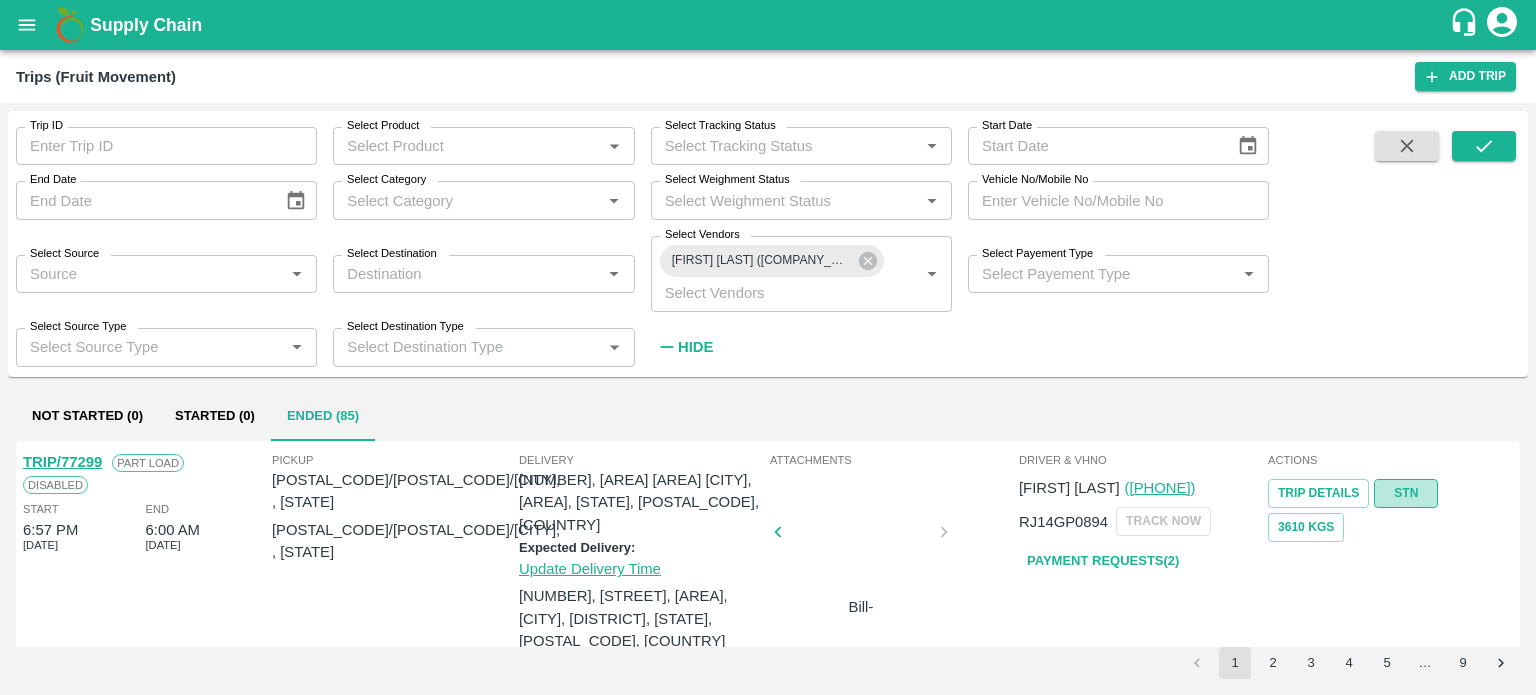 click on "STN" at bounding box center [1406, 493] 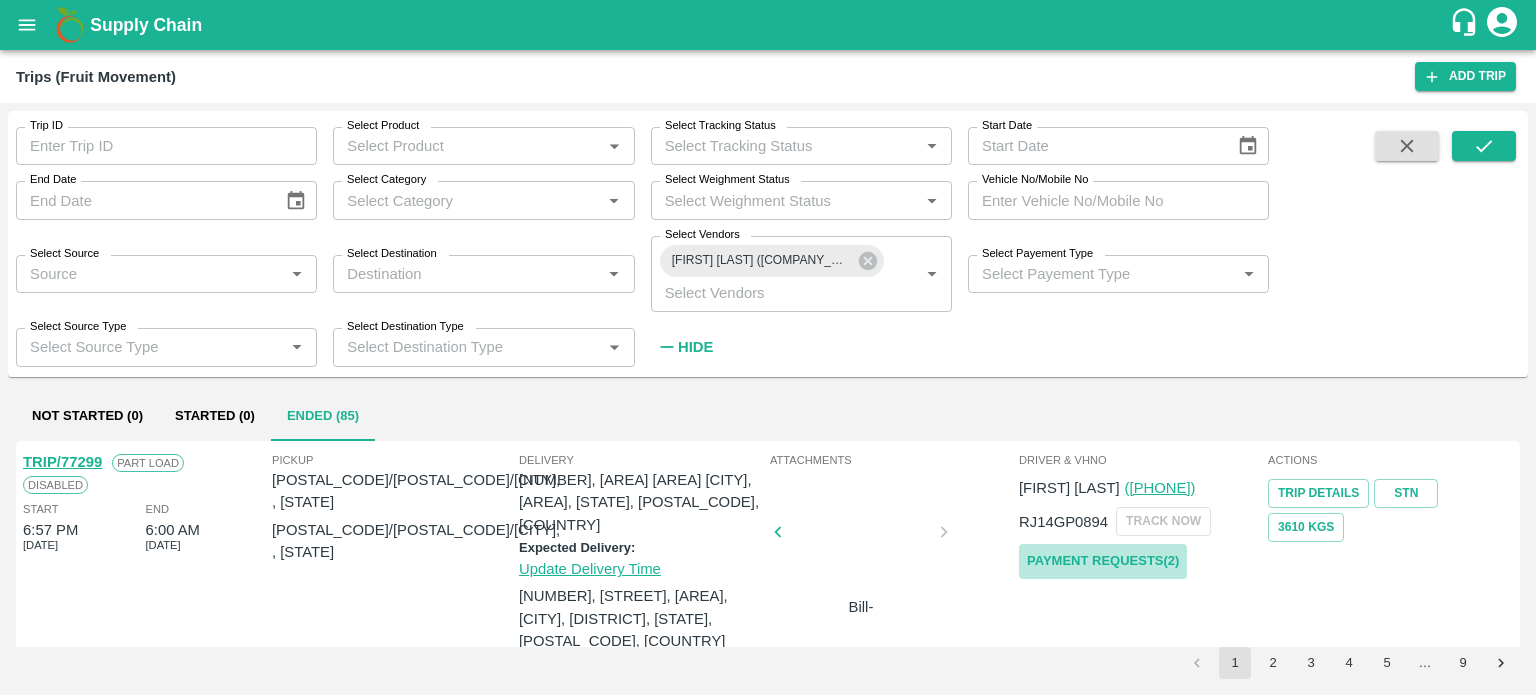 click on "Payment Requests( 2 )" at bounding box center (1103, 561) 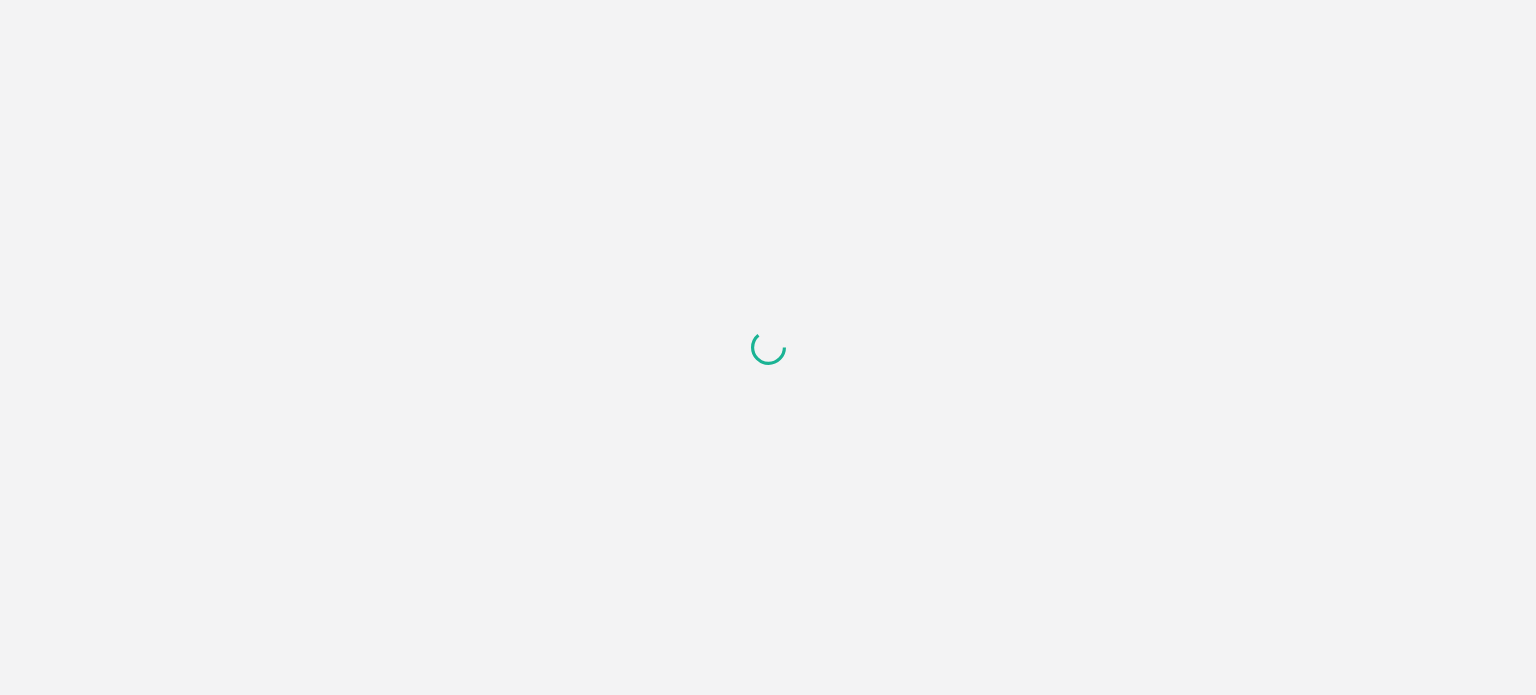 scroll, scrollTop: 0, scrollLeft: 0, axis: both 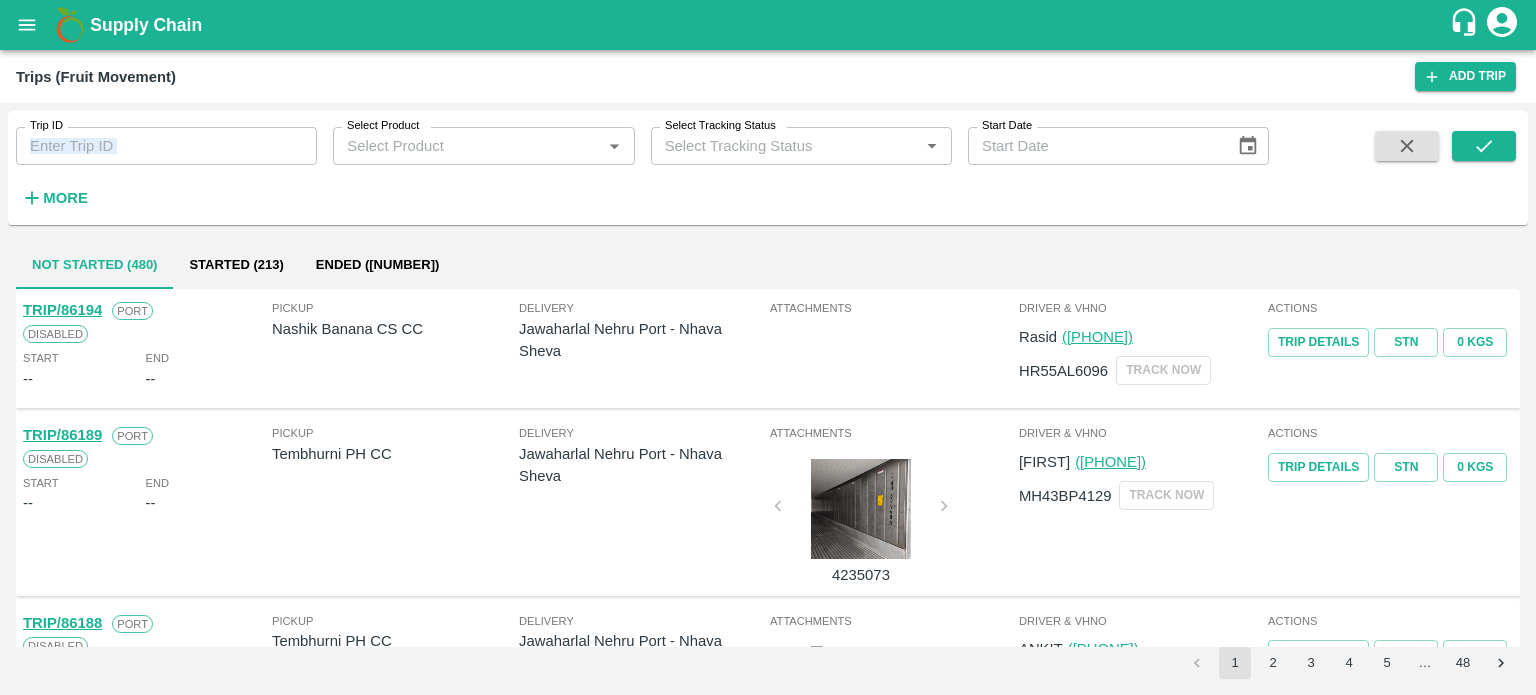drag, startPoint x: 128, startPoint y: 166, endPoint x: 112, endPoint y: 151, distance: 21.931713 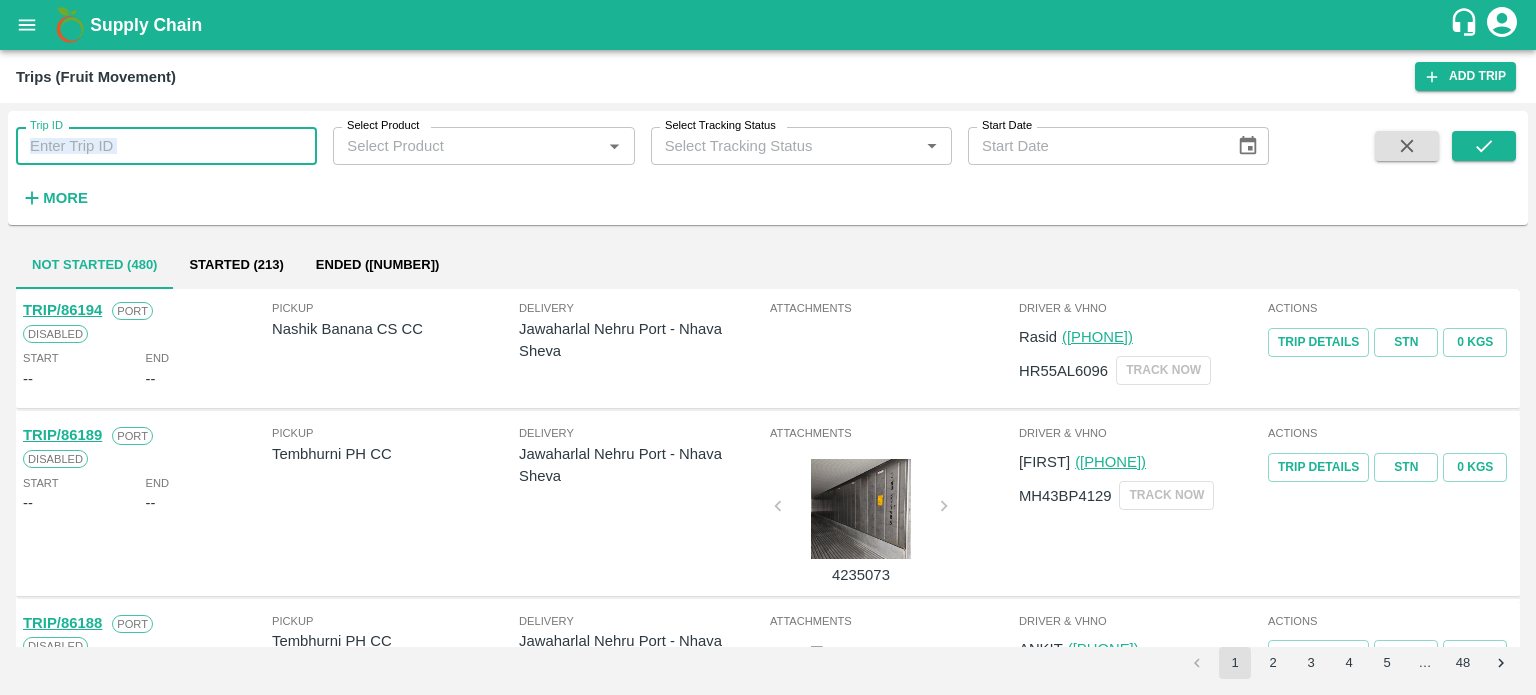 click on "Trip ID" at bounding box center [166, 146] 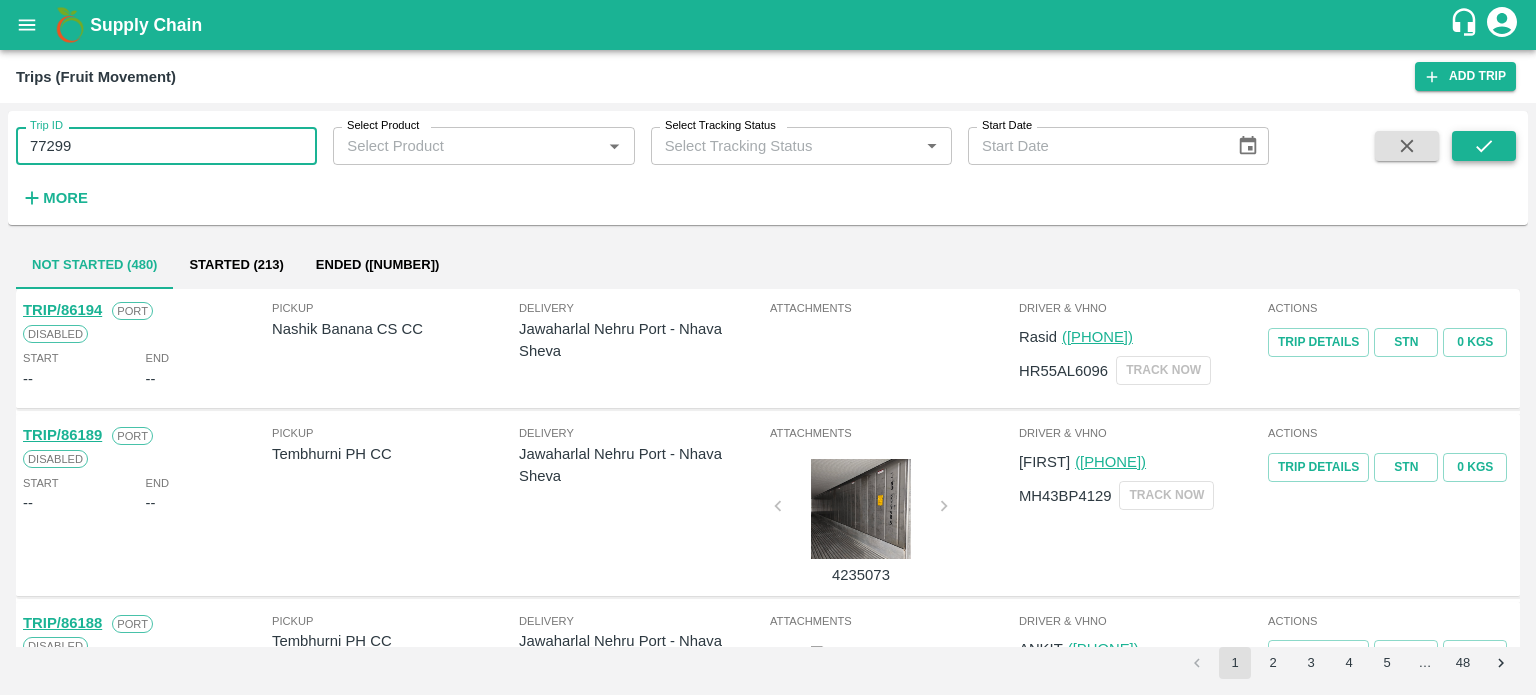 type on "77299" 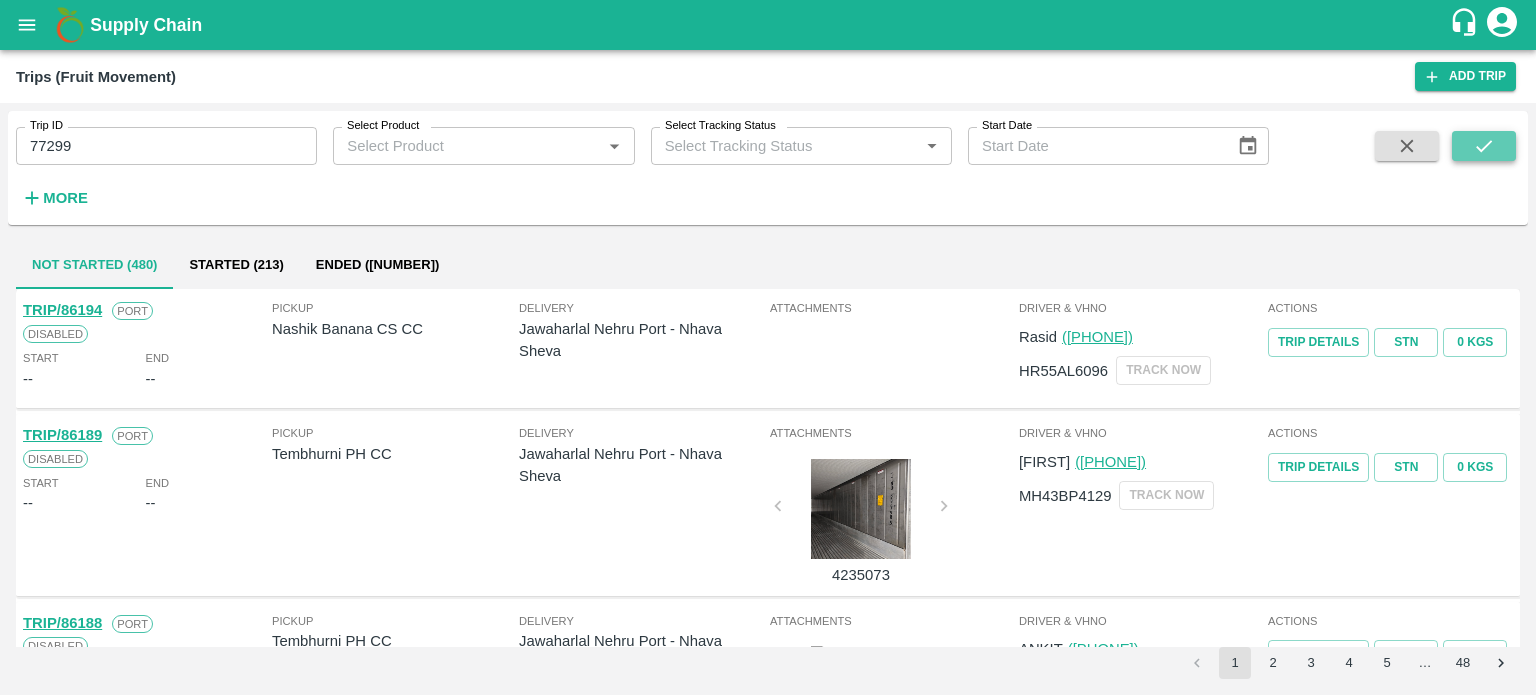 click at bounding box center [1484, 146] 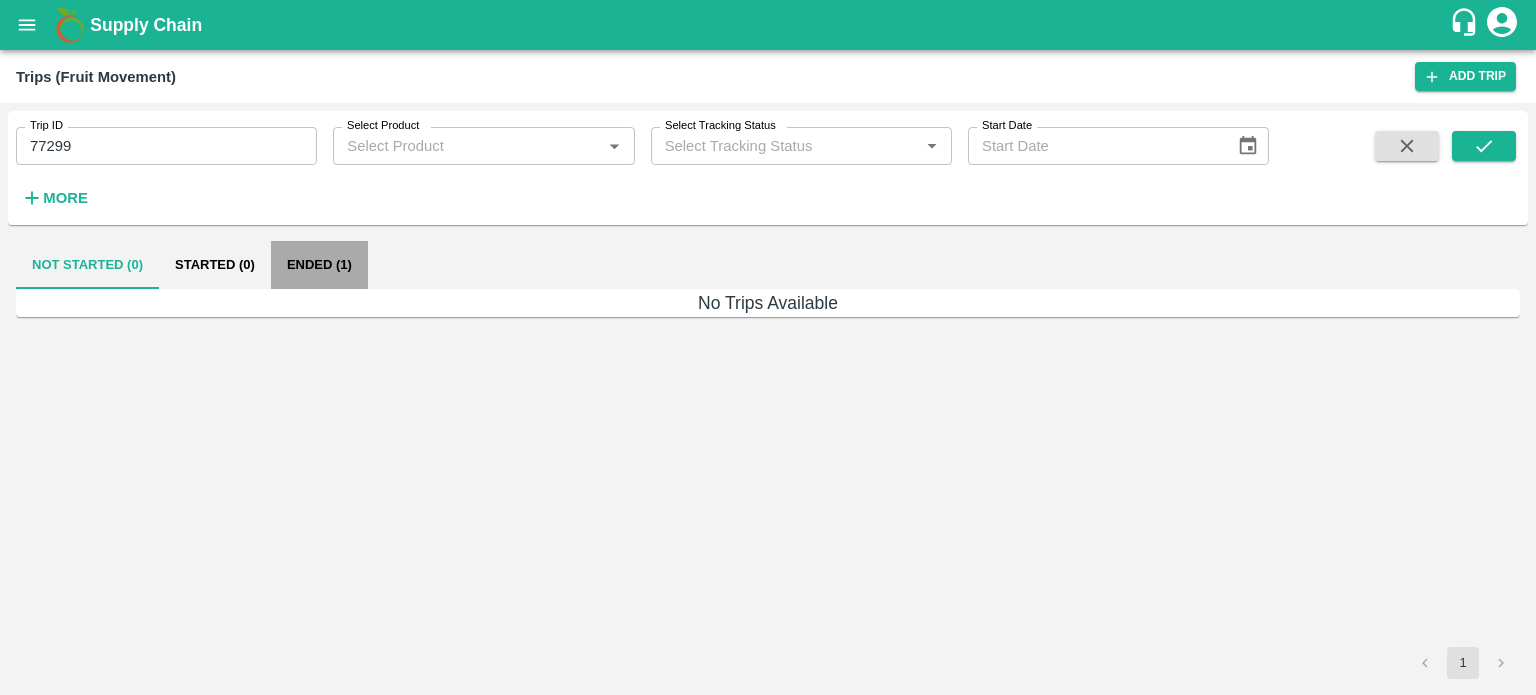 click on "Ended (1)" at bounding box center [319, 265] 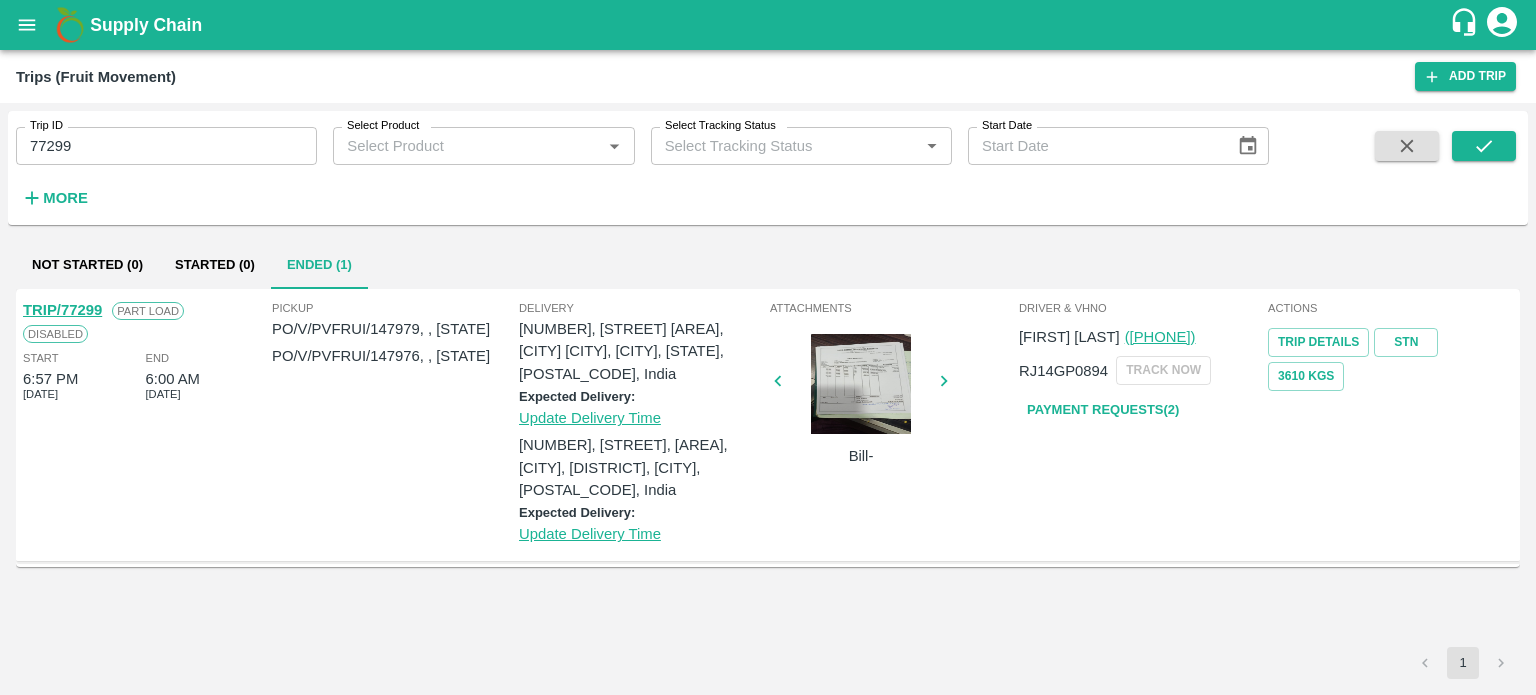 click on "Payment Requests( 2 )" at bounding box center [1103, 410] 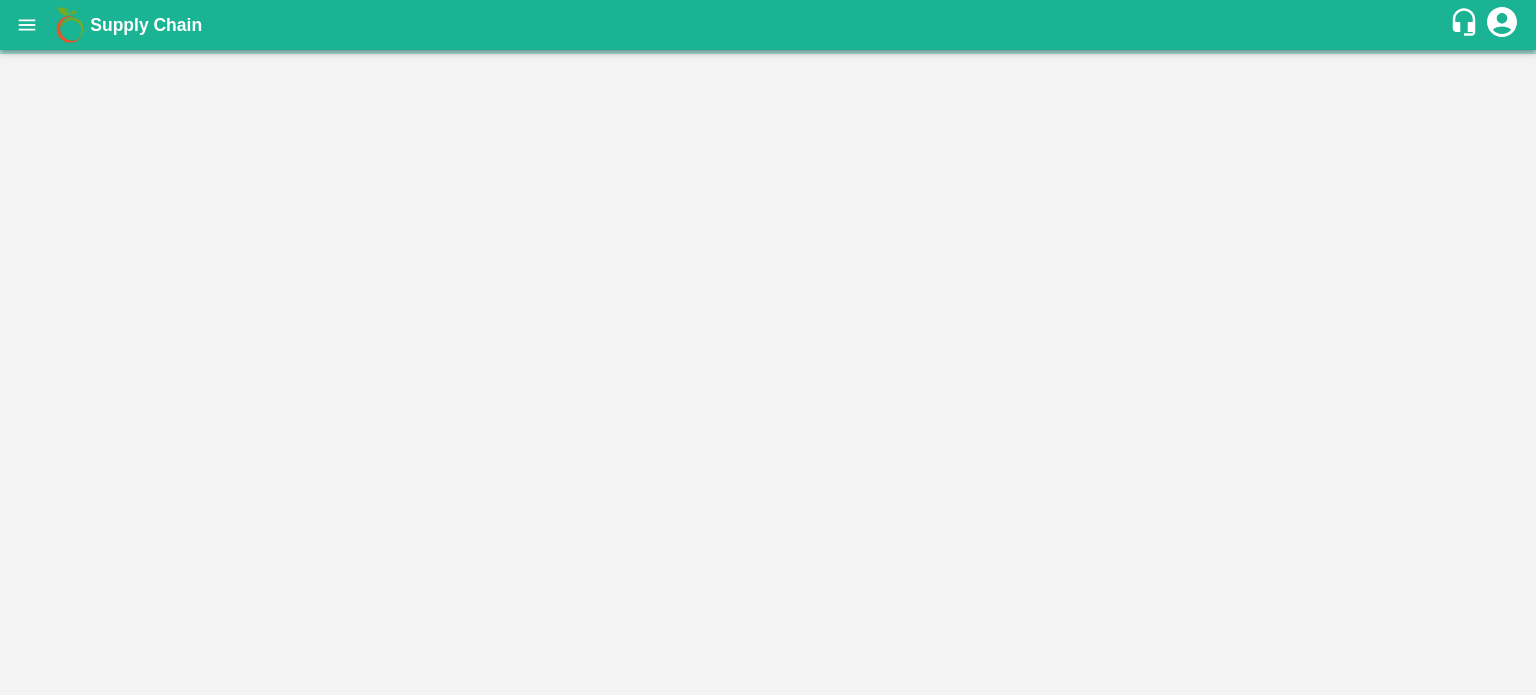 scroll, scrollTop: 0, scrollLeft: 0, axis: both 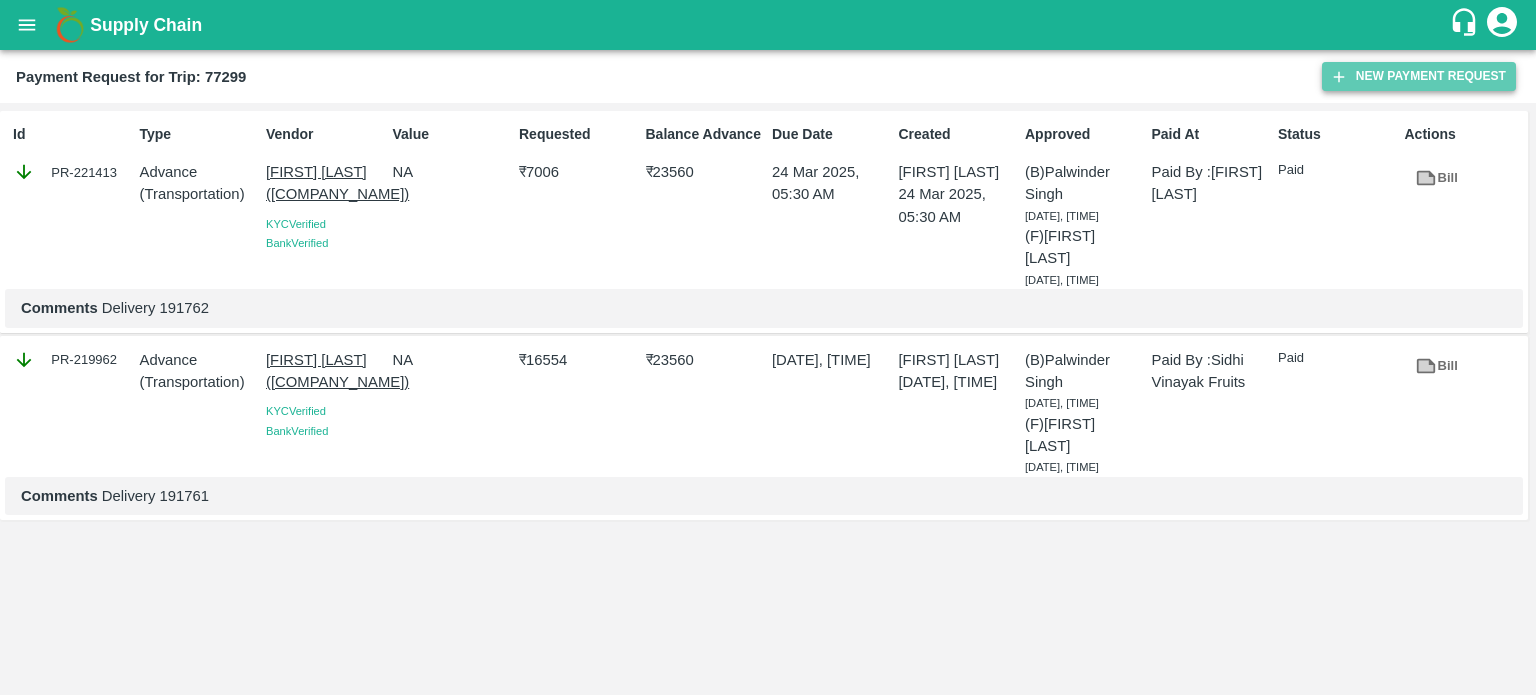 click on "New Payment Request" at bounding box center [1419, 76] 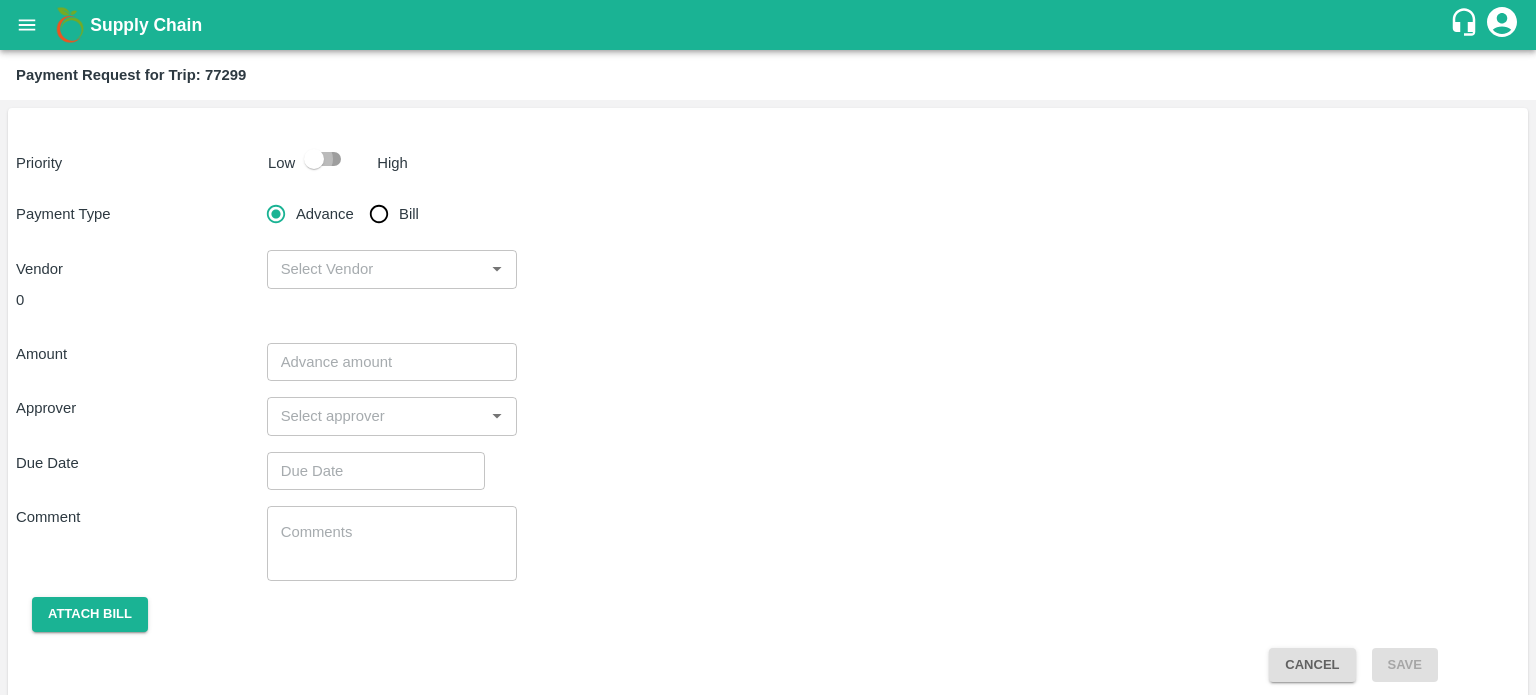 click at bounding box center (314, 159) 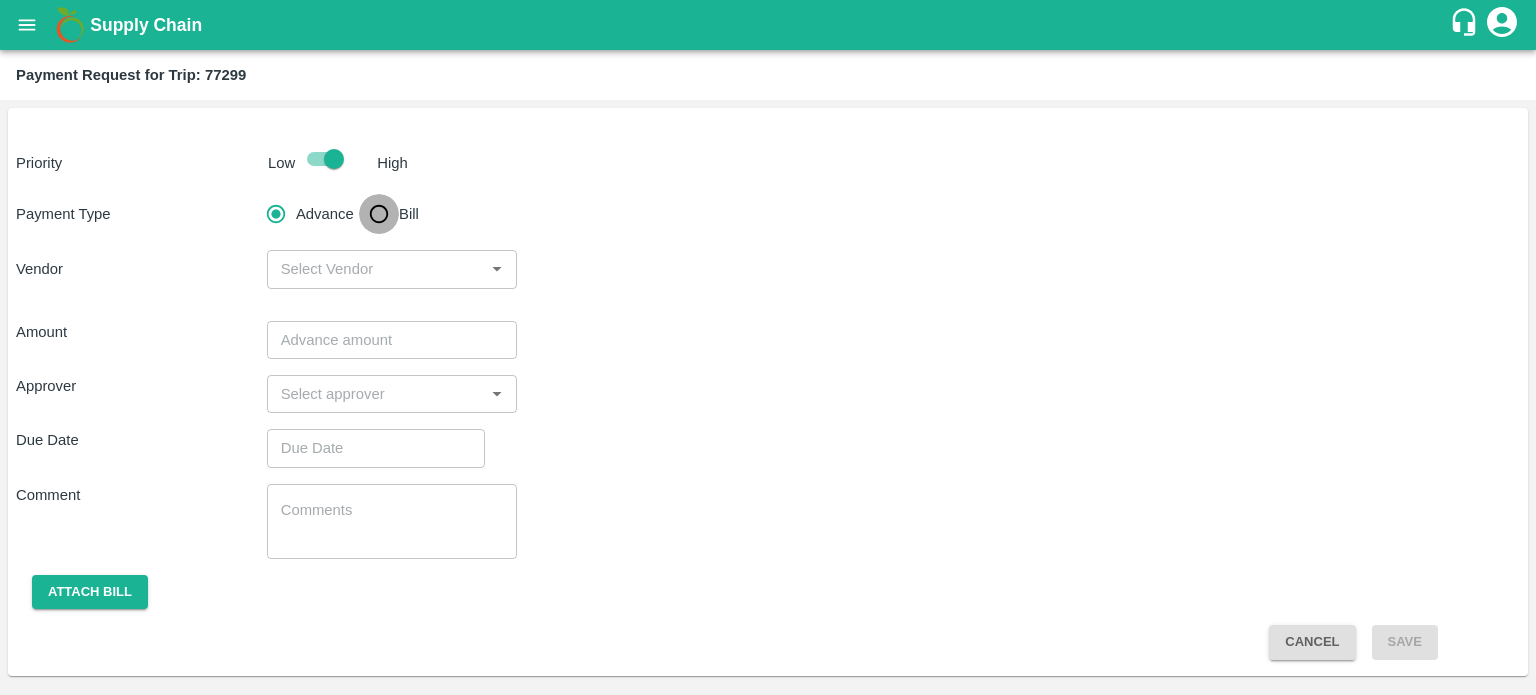 click on "Bill" at bounding box center (379, 214) 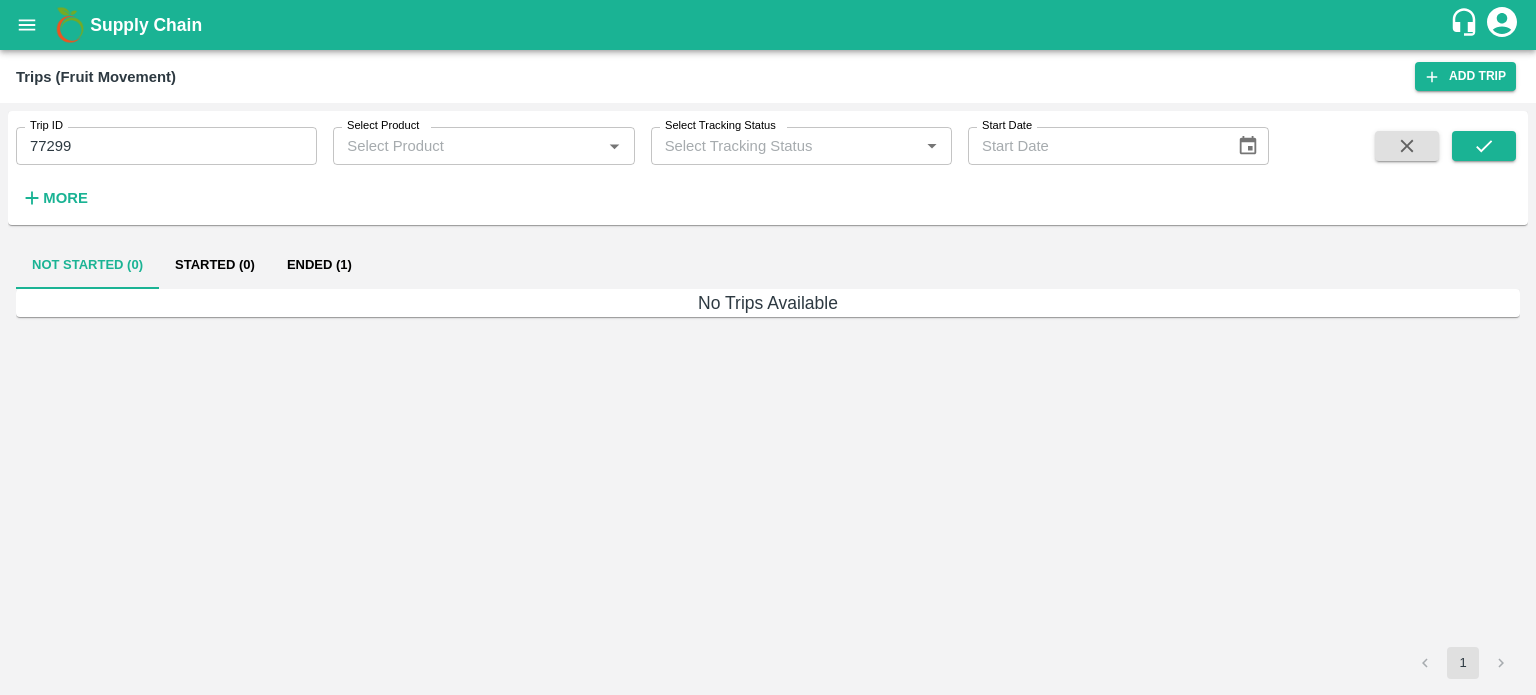 scroll, scrollTop: 0, scrollLeft: 0, axis: both 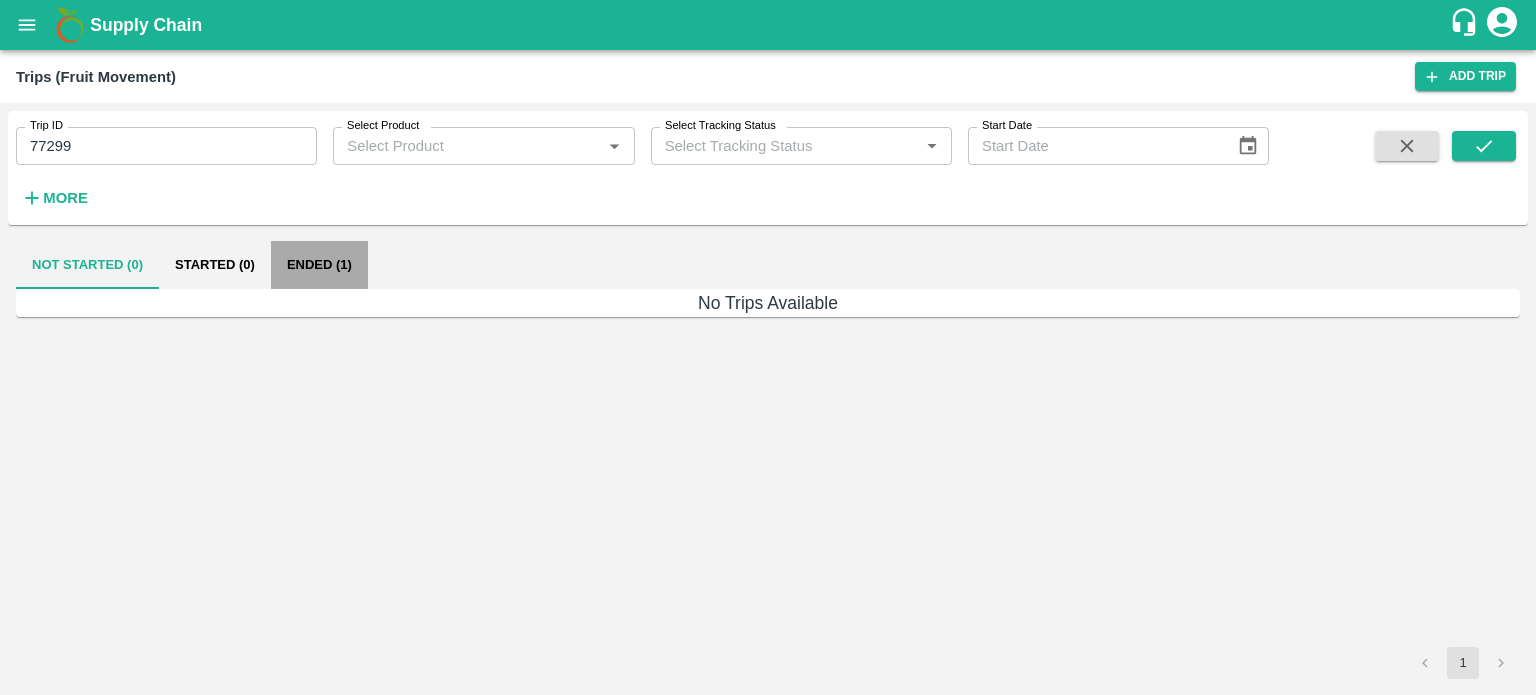 click on "Ended (1)" at bounding box center [319, 265] 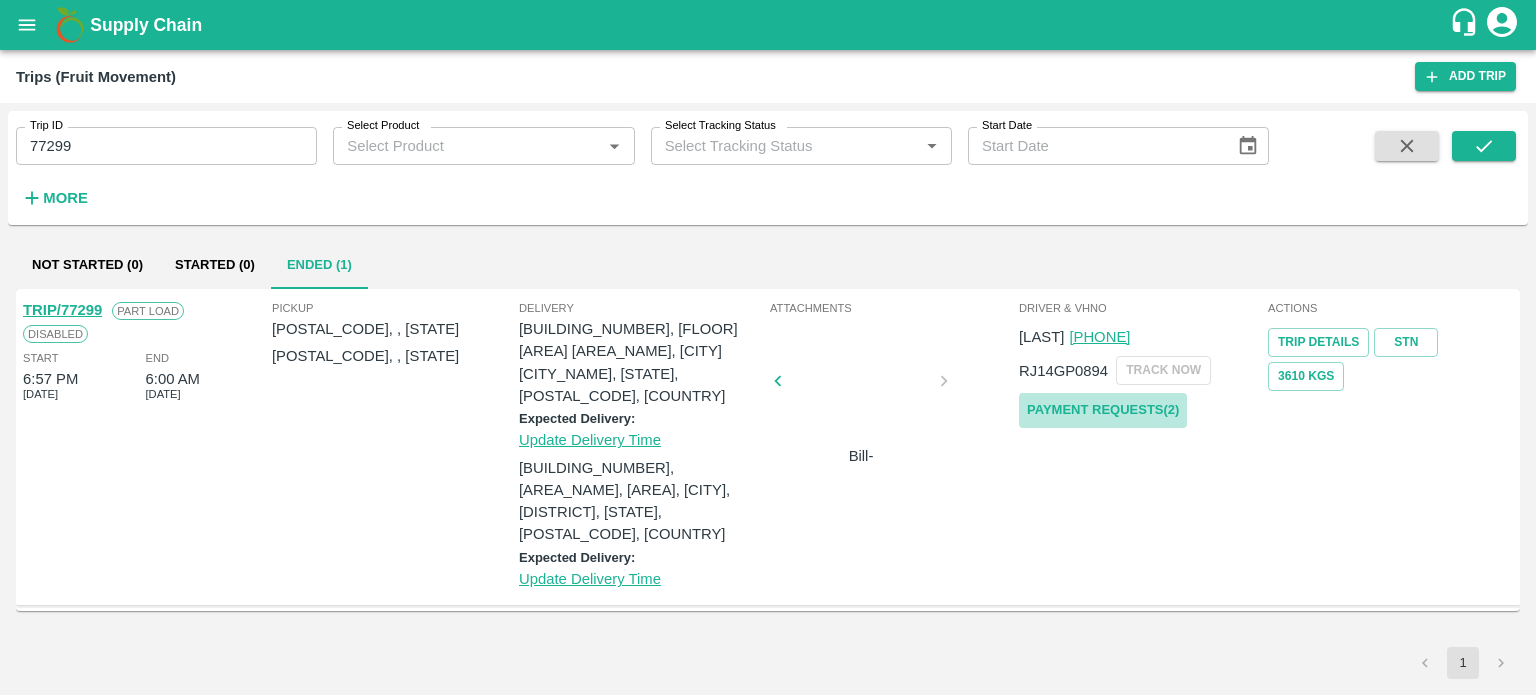 click on "Payment Requests( 2 )" at bounding box center (1103, 410) 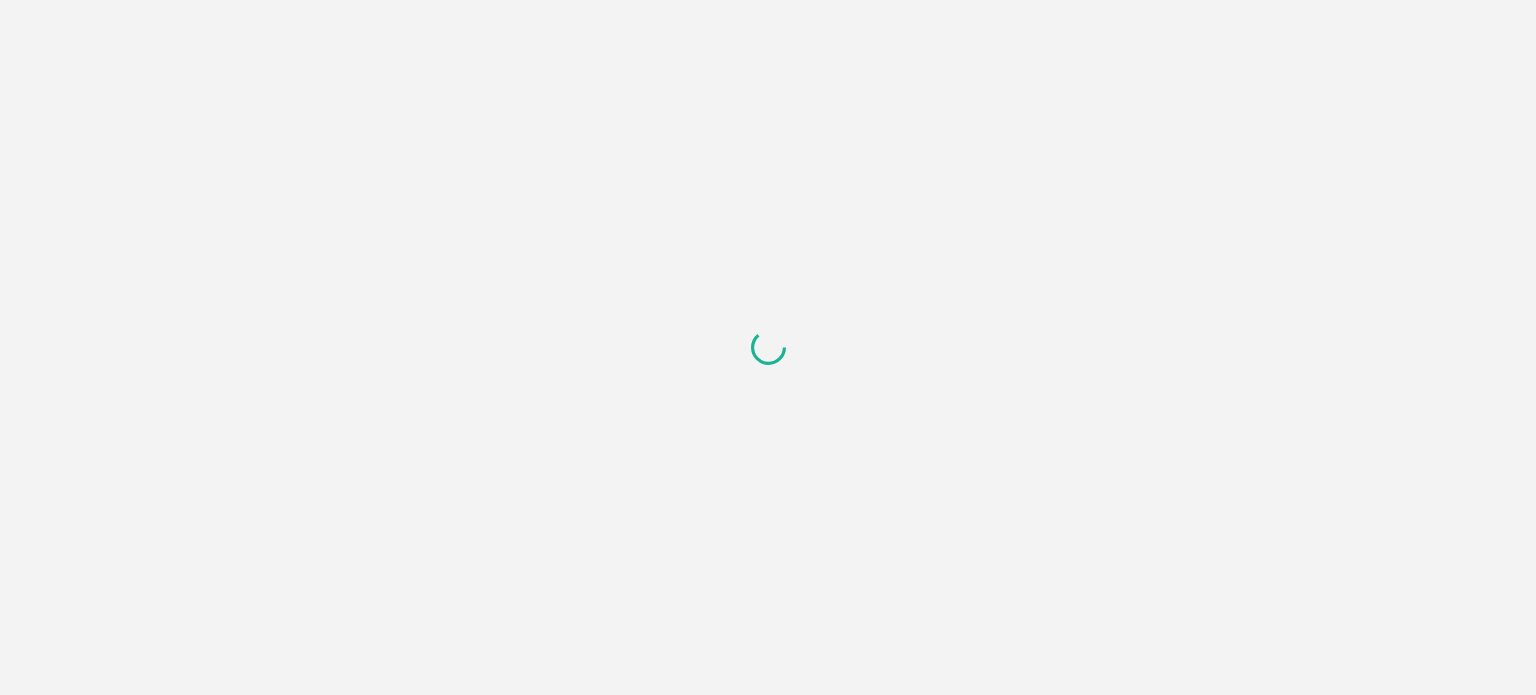 scroll, scrollTop: 0, scrollLeft: 0, axis: both 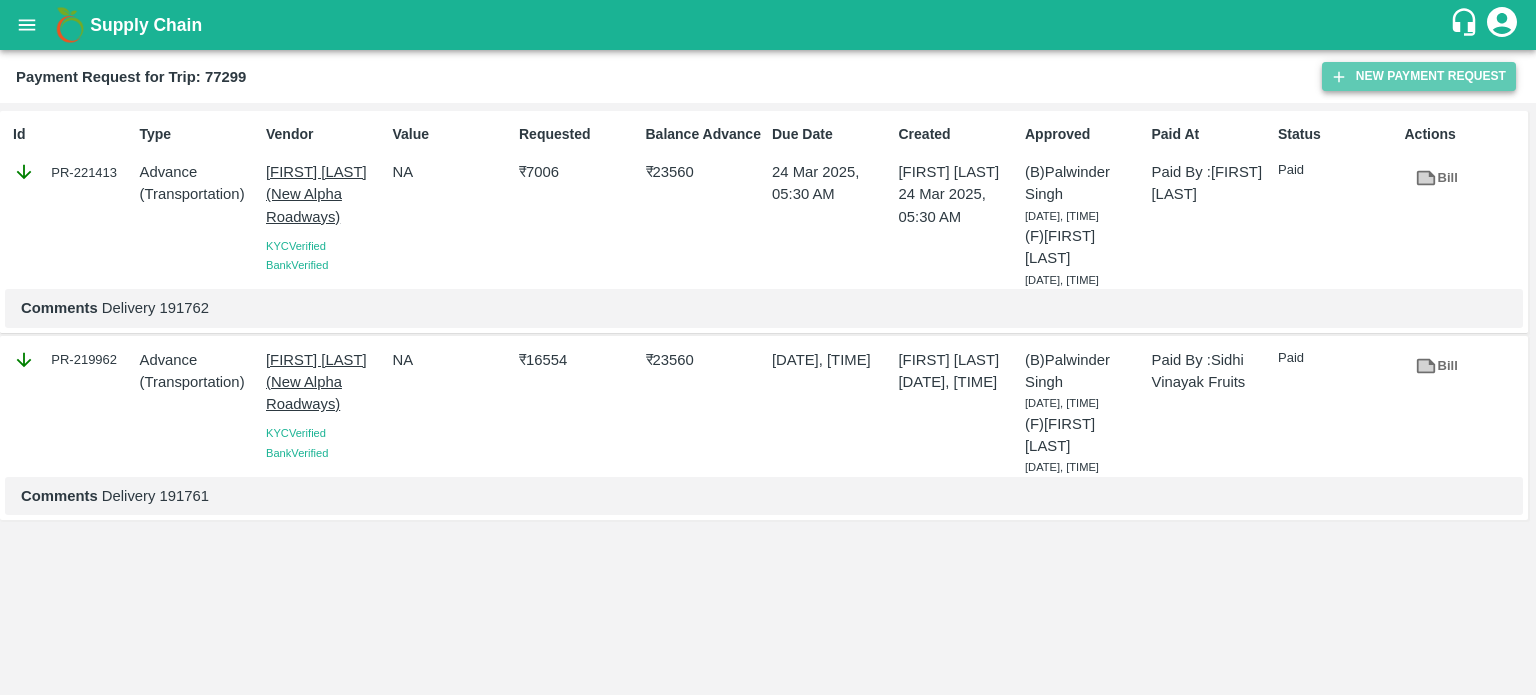 click on "New Payment Request" at bounding box center (1419, 76) 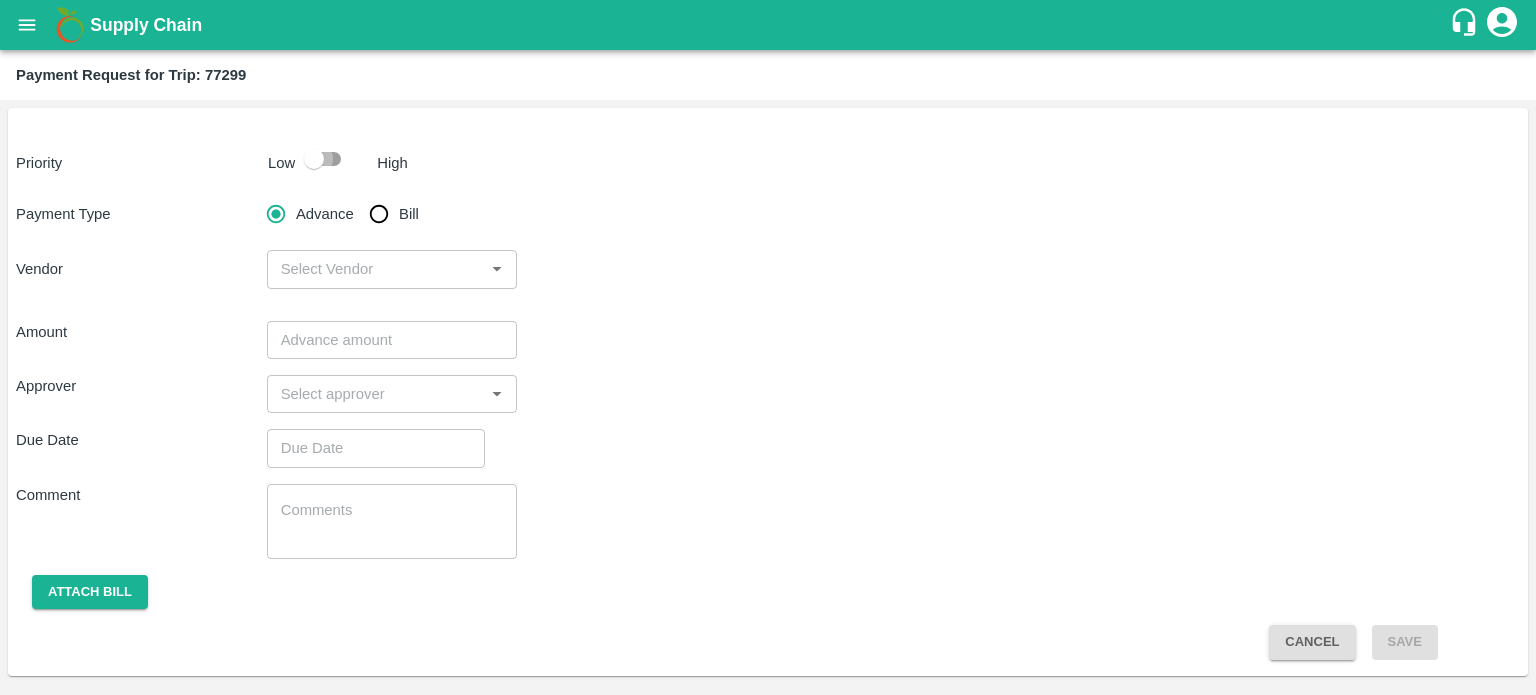 click at bounding box center [314, 159] 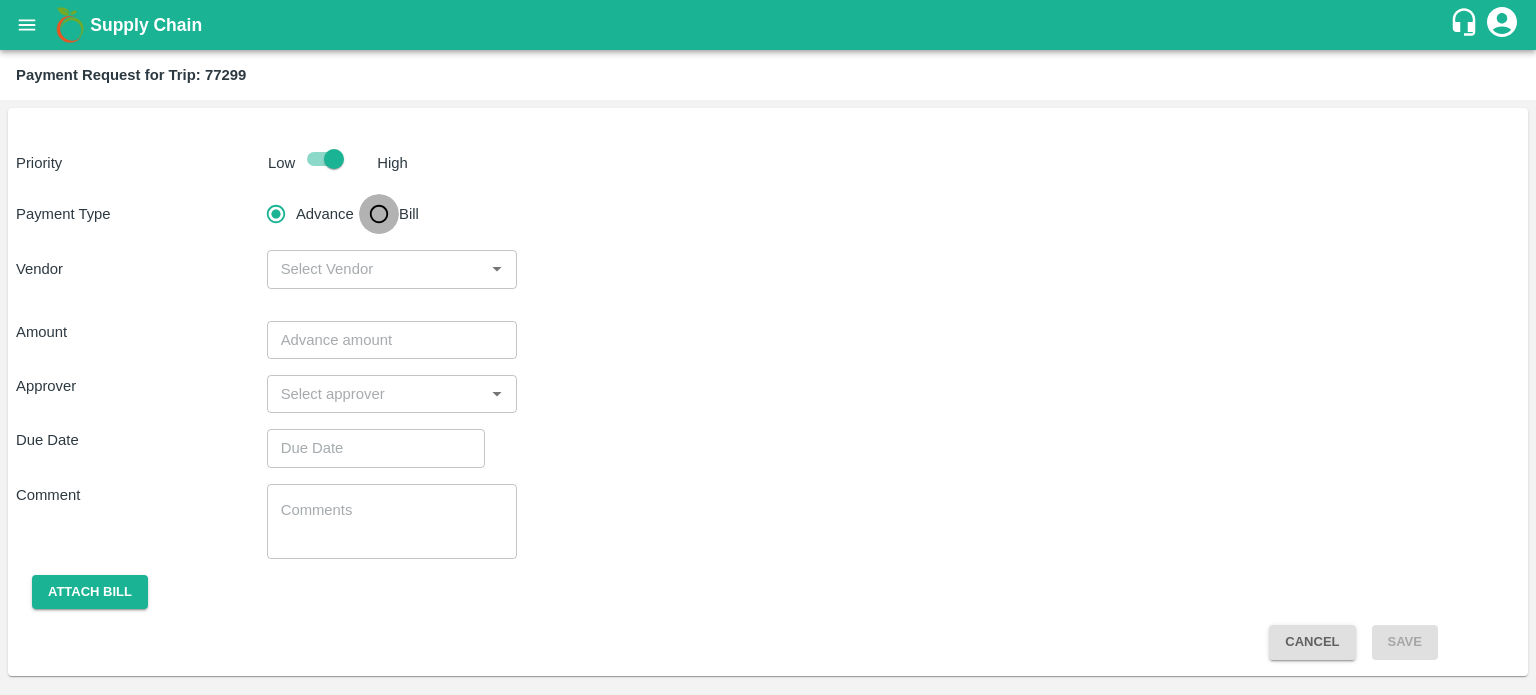 click on "Bill" at bounding box center [379, 214] 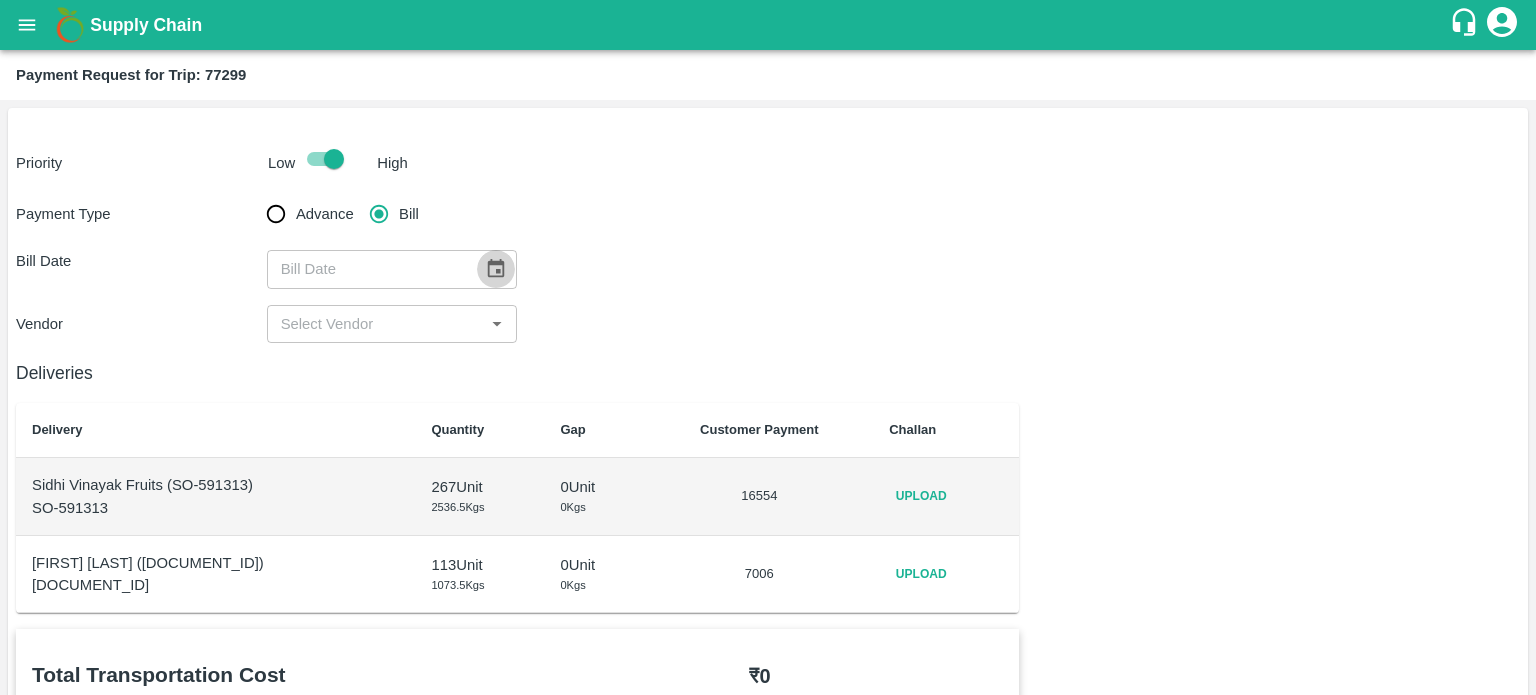 click 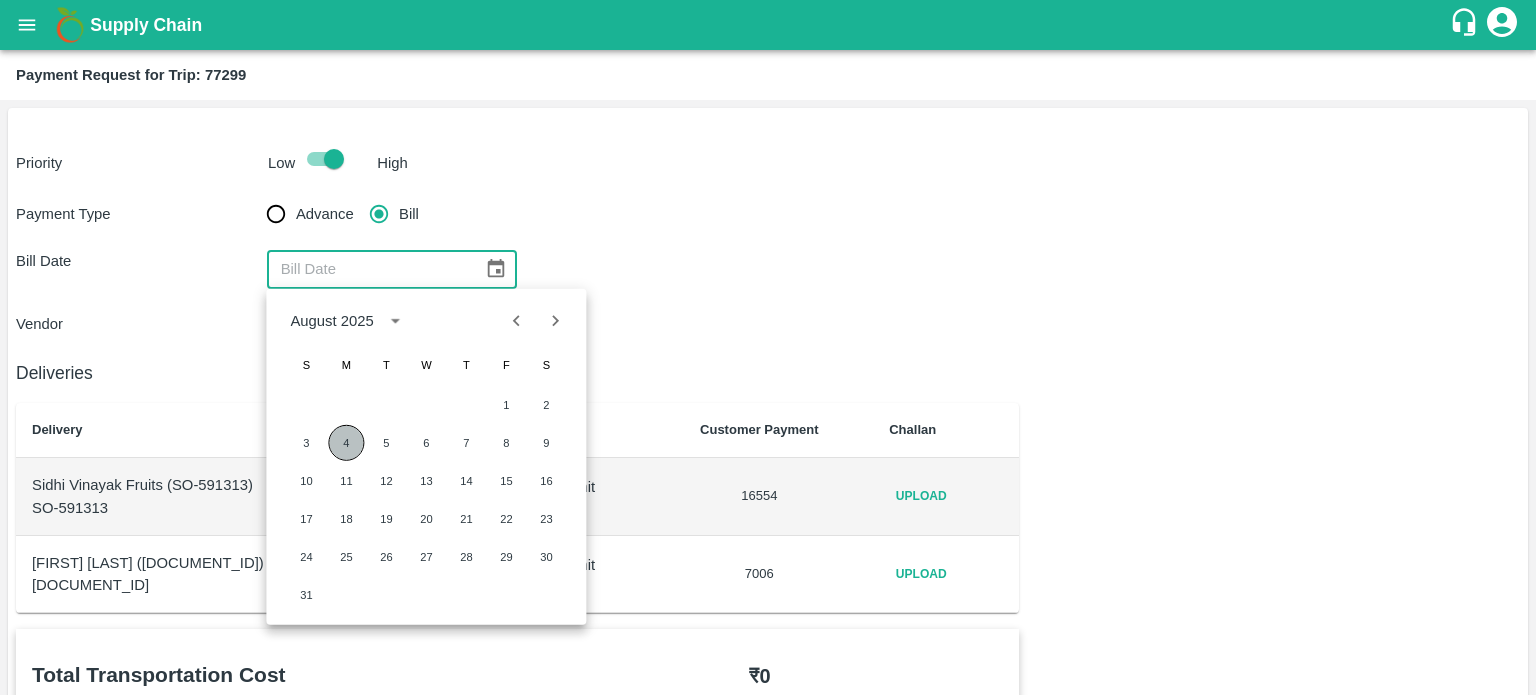 click on "4" at bounding box center (346, 443) 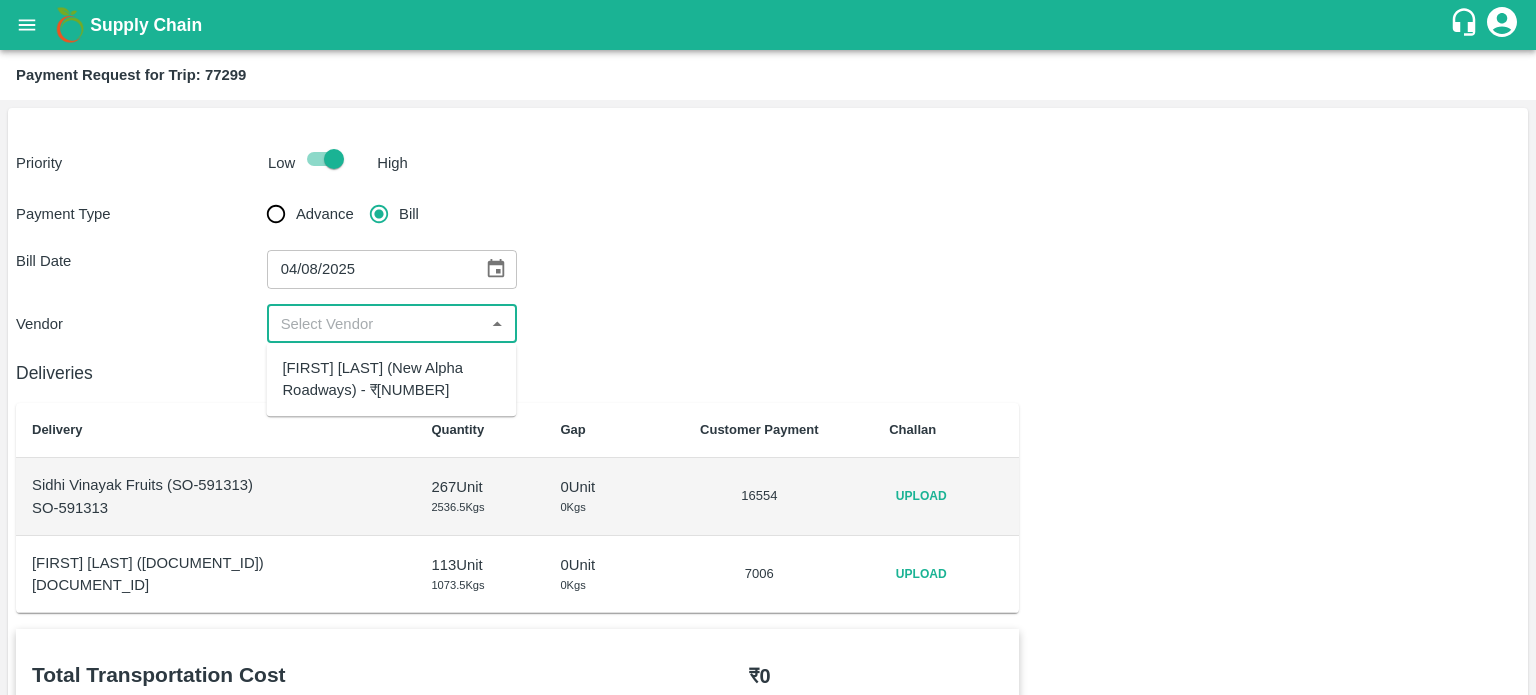 click at bounding box center (376, 324) 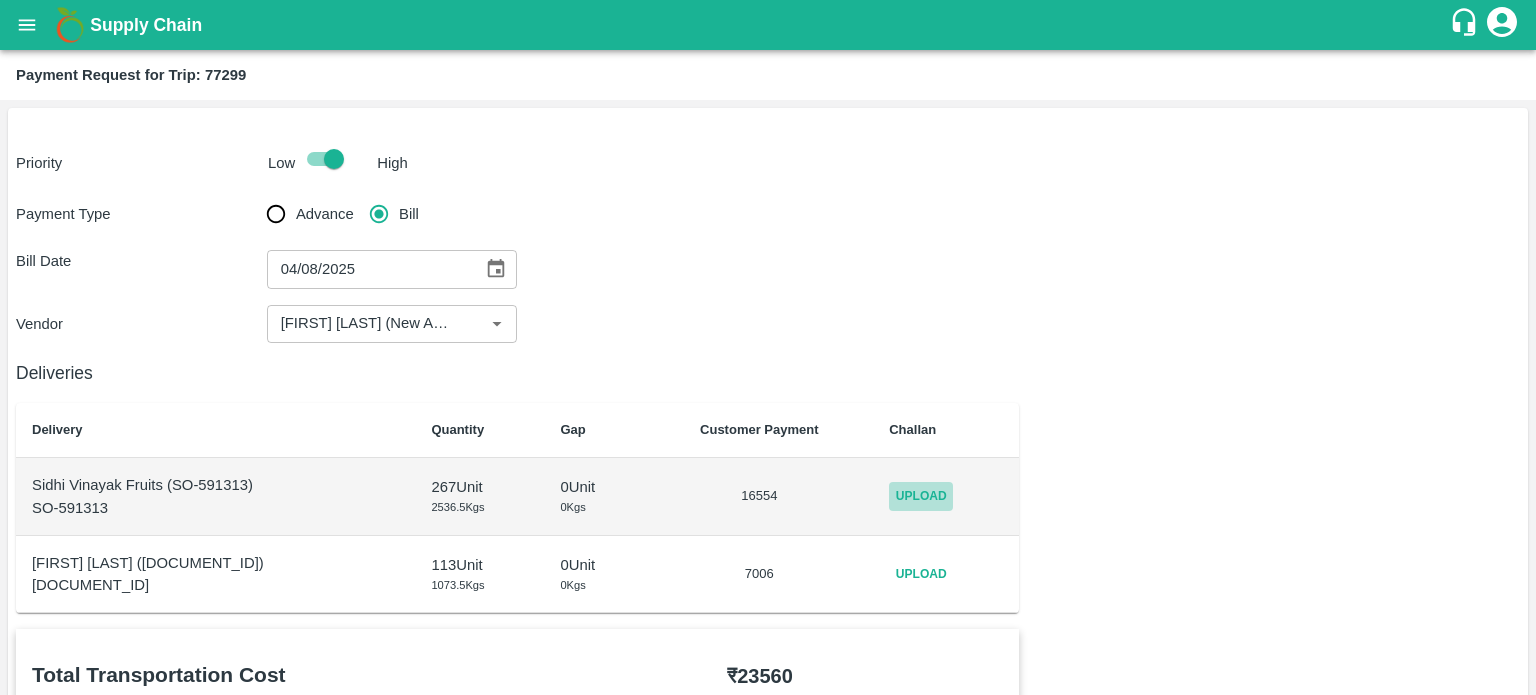 click on "Upload" at bounding box center (921, 496) 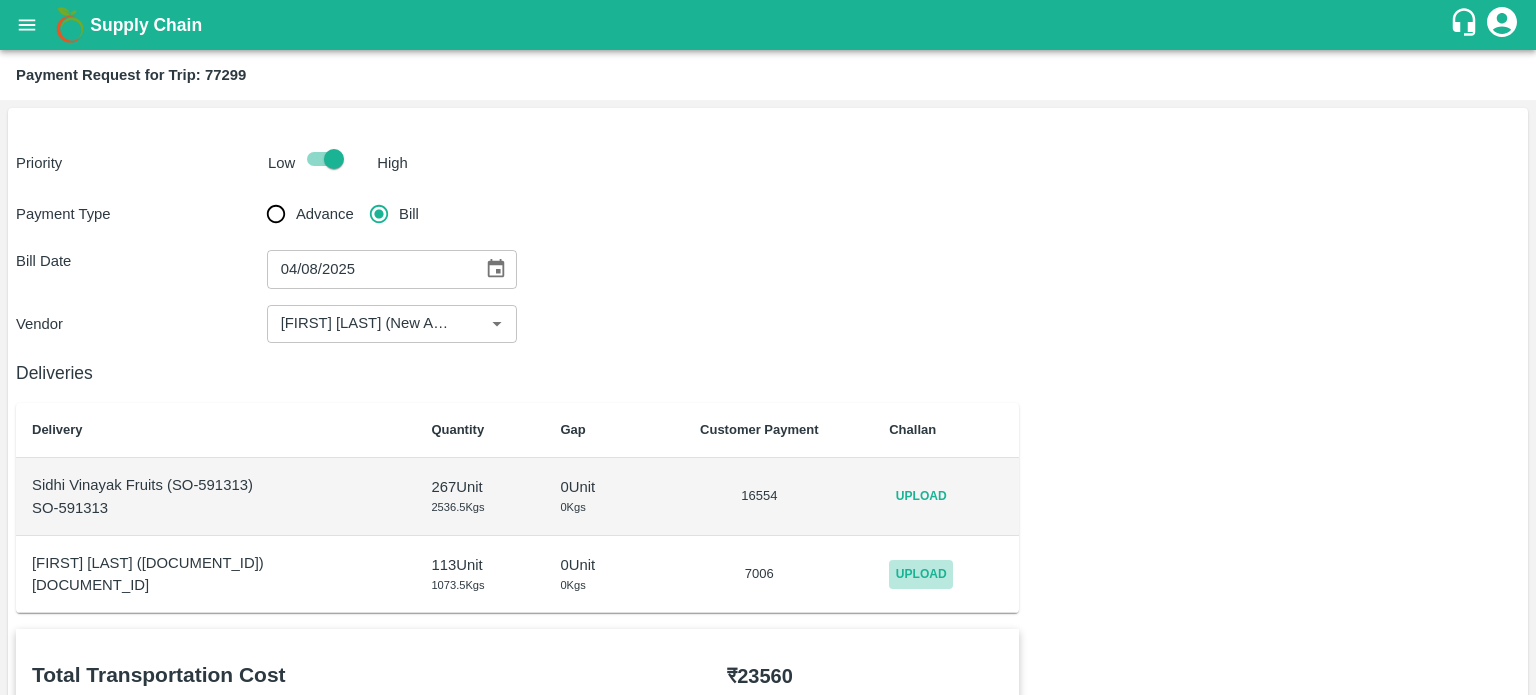 click on "Upload" at bounding box center [921, 574] 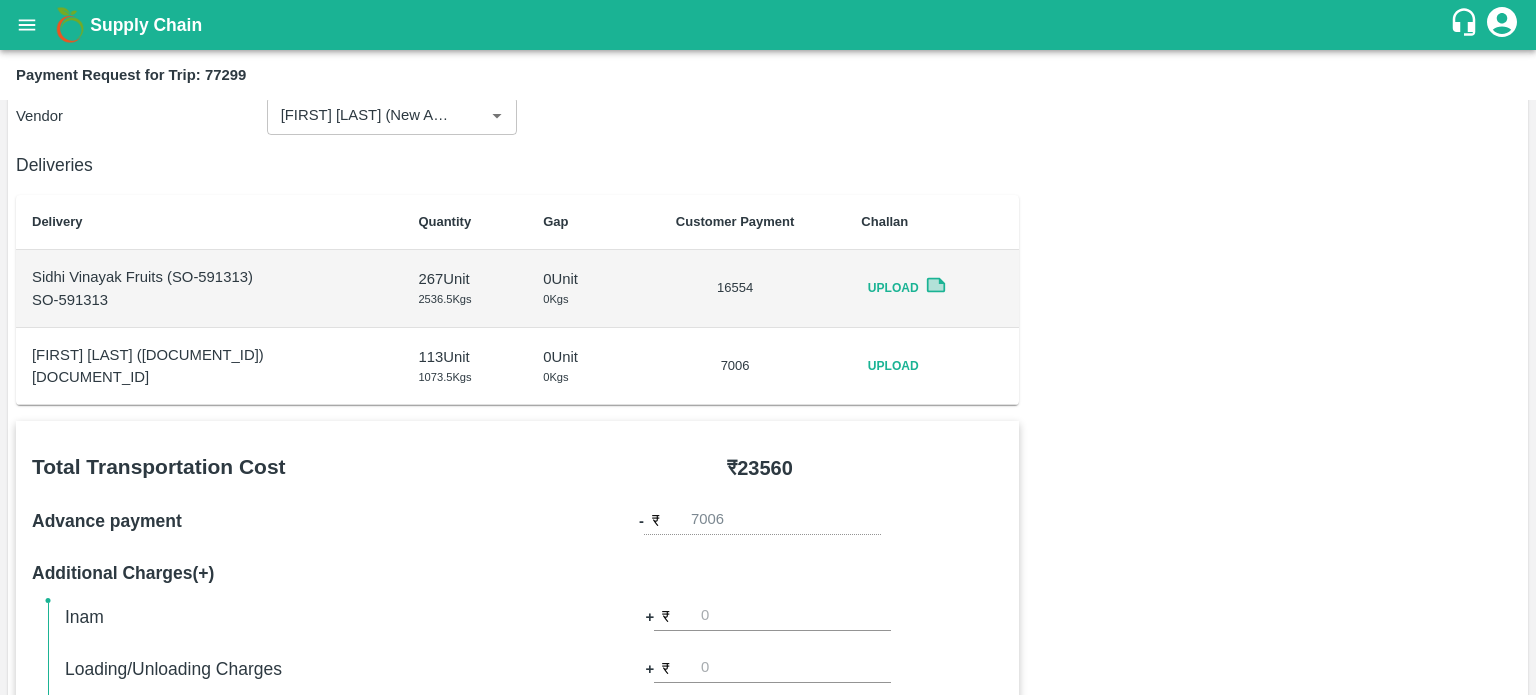 scroll, scrollTop: 119, scrollLeft: 0, axis: vertical 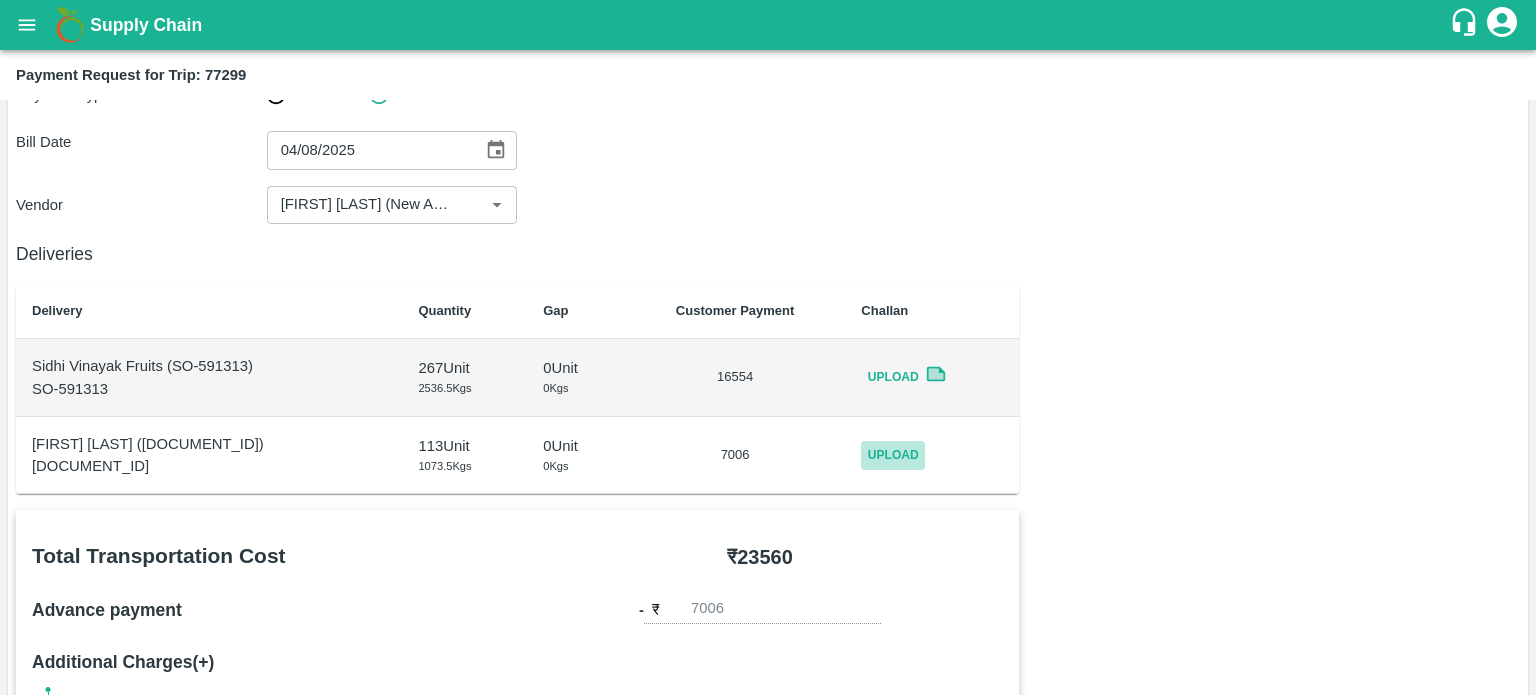 click on "Upload" at bounding box center [893, 455] 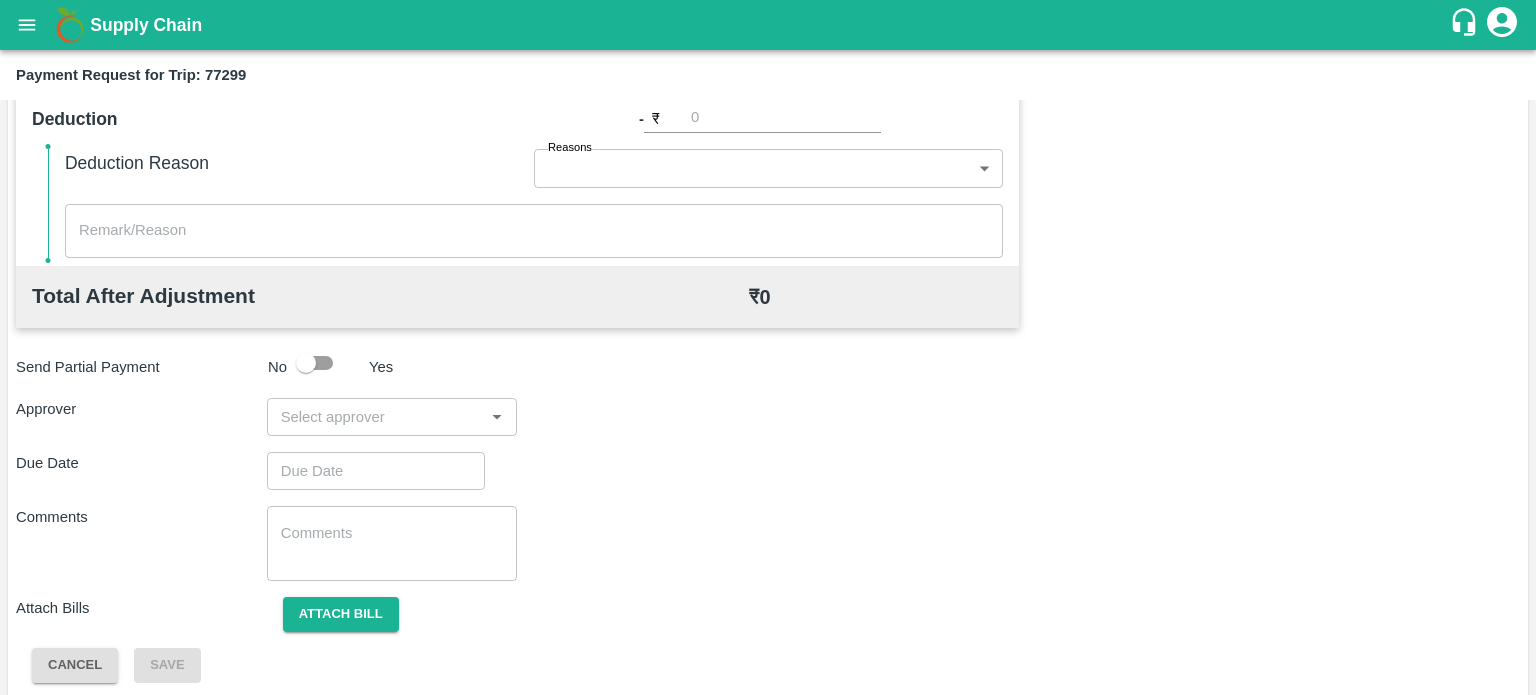 scroll, scrollTop: 924, scrollLeft: 0, axis: vertical 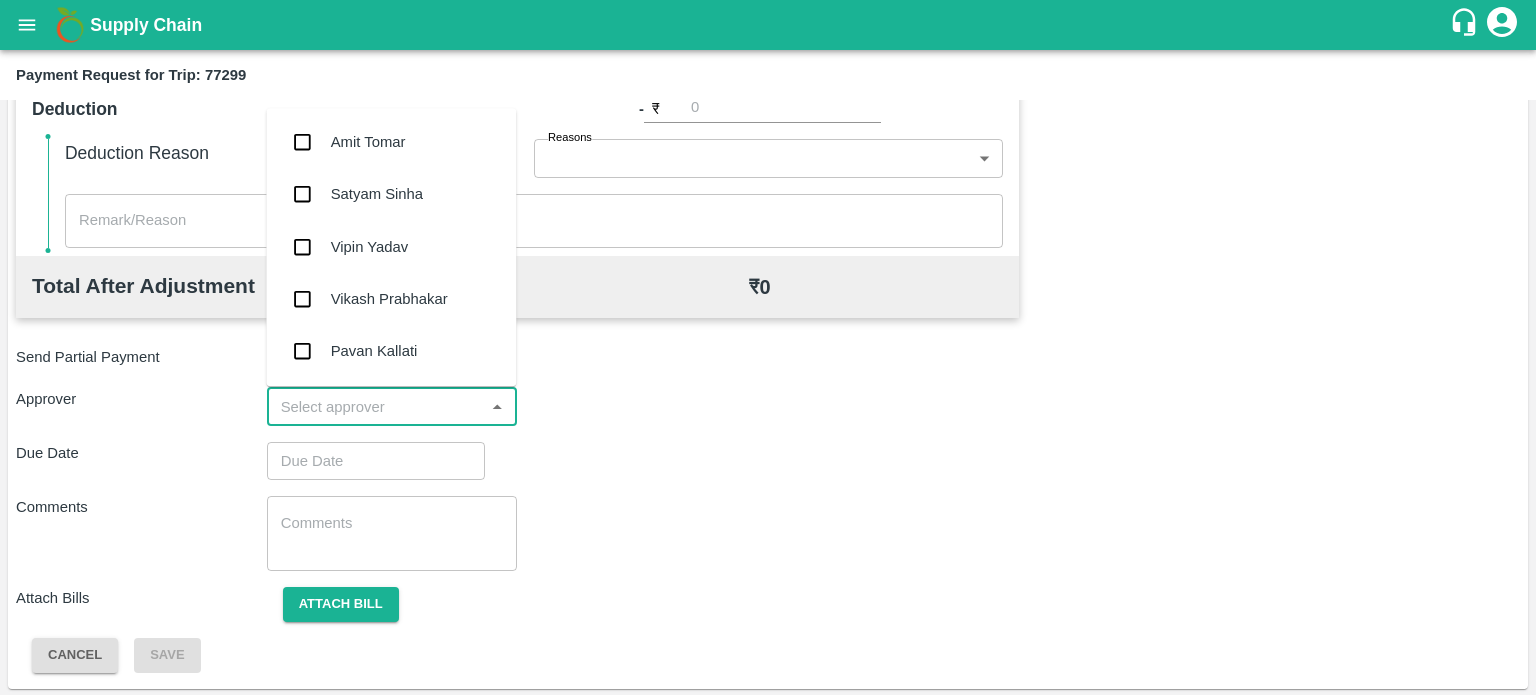 click at bounding box center [376, 407] 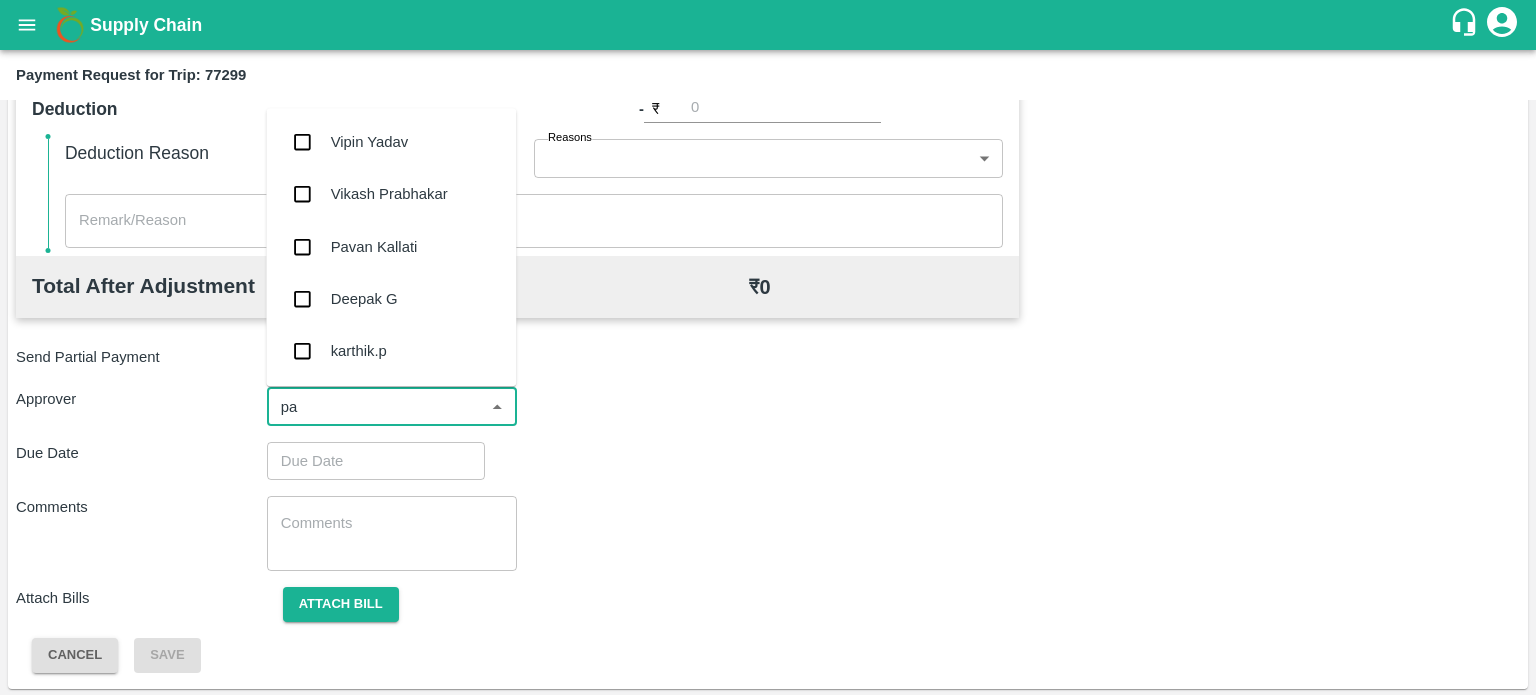 type on "pal" 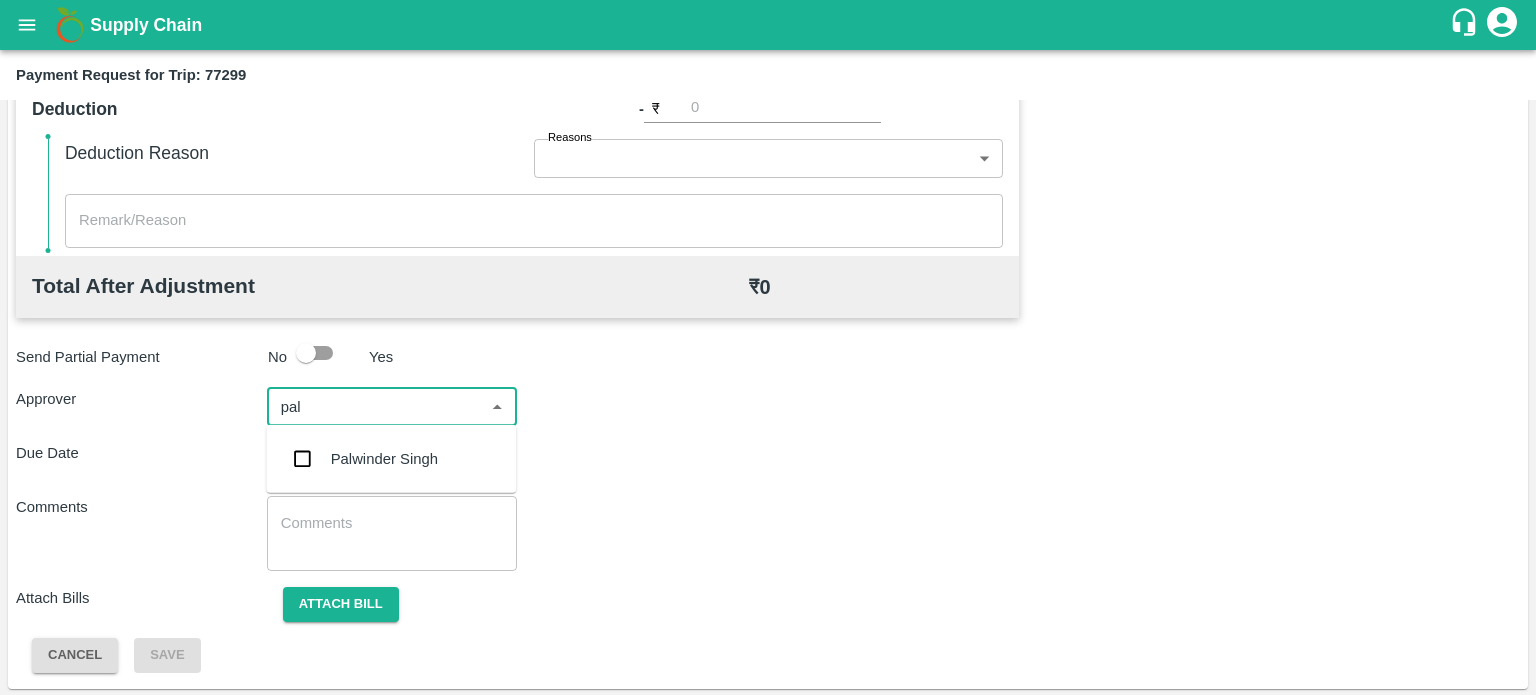 click on "Palwinder Singh" at bounding box center (391, 459) 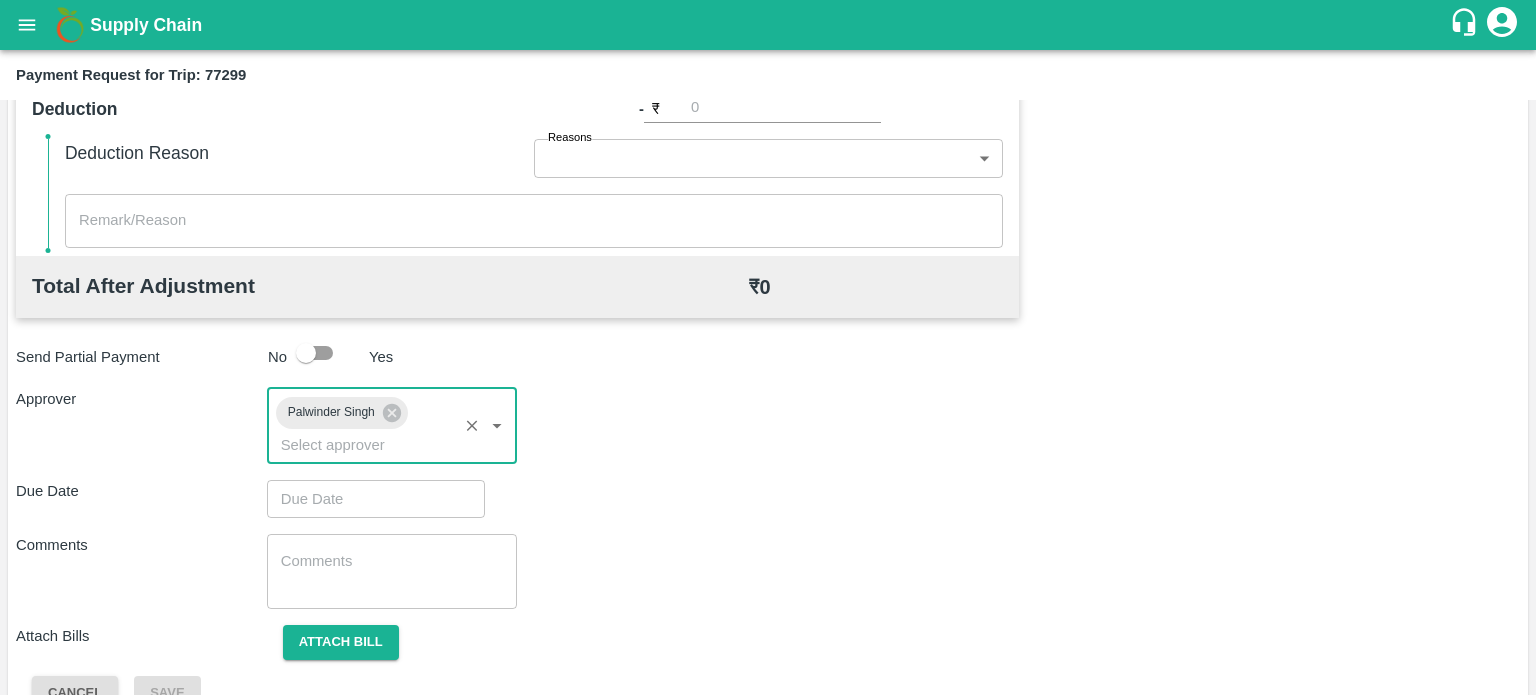 scroll, scrollTop: 963, scrollLeft: 0, axis: vertical 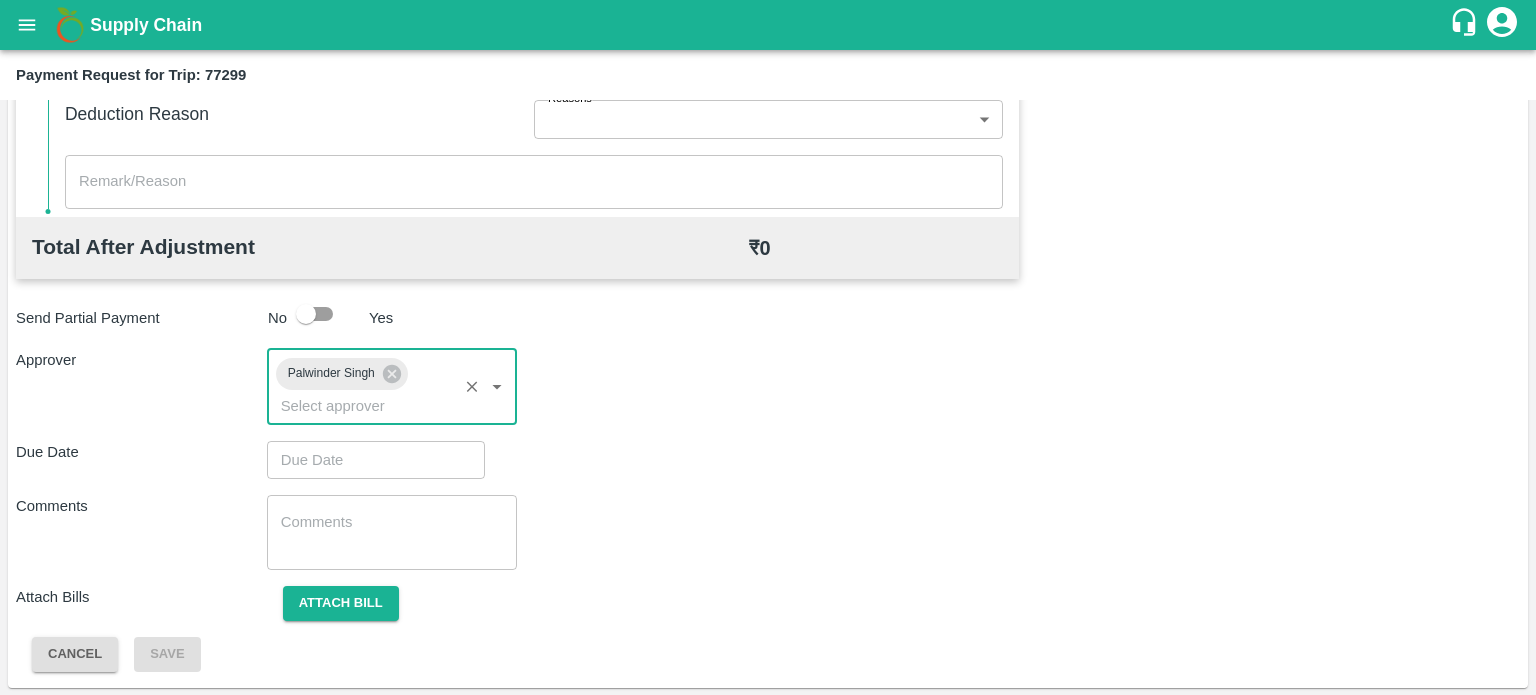 type on "DD/MM/YYYY hh:mm aa" 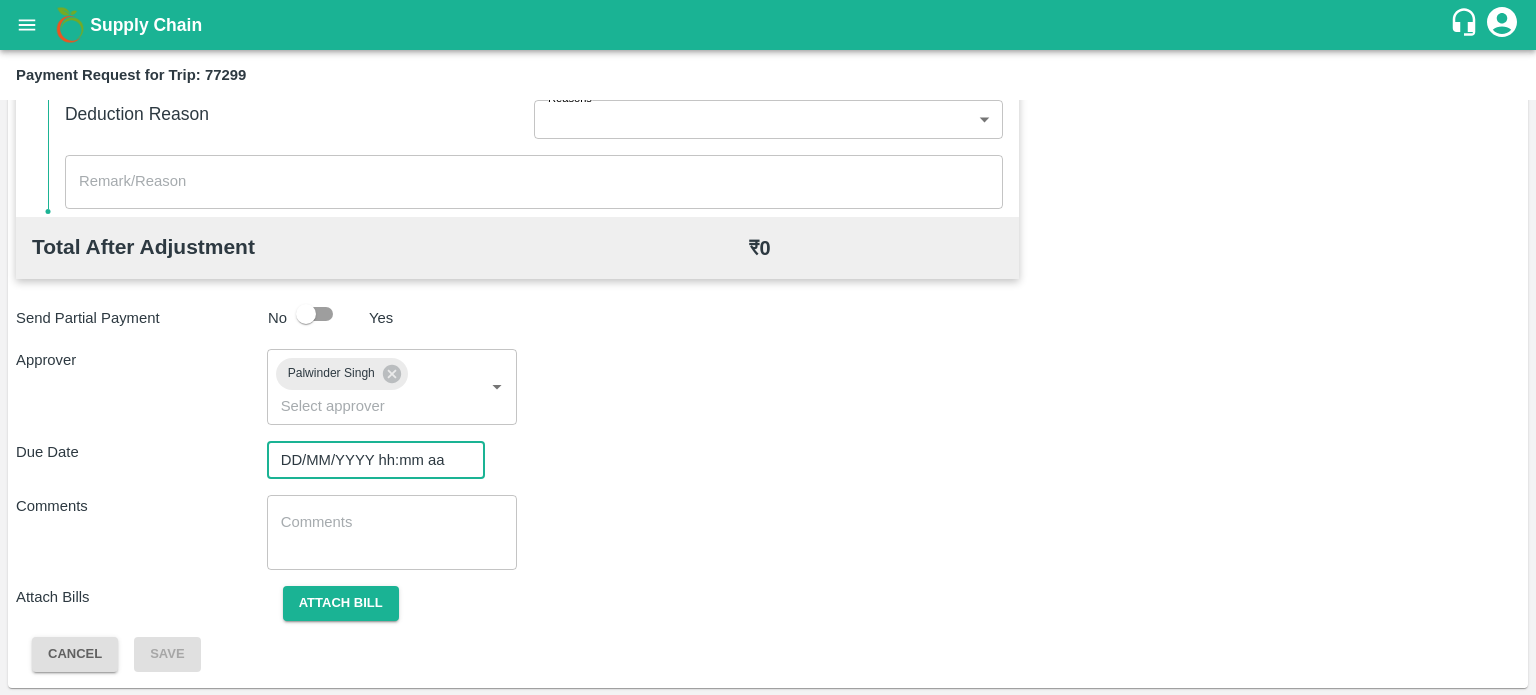 click on "DD/MM/YYYY hh:mm aa" at bounding box center (369, 460) 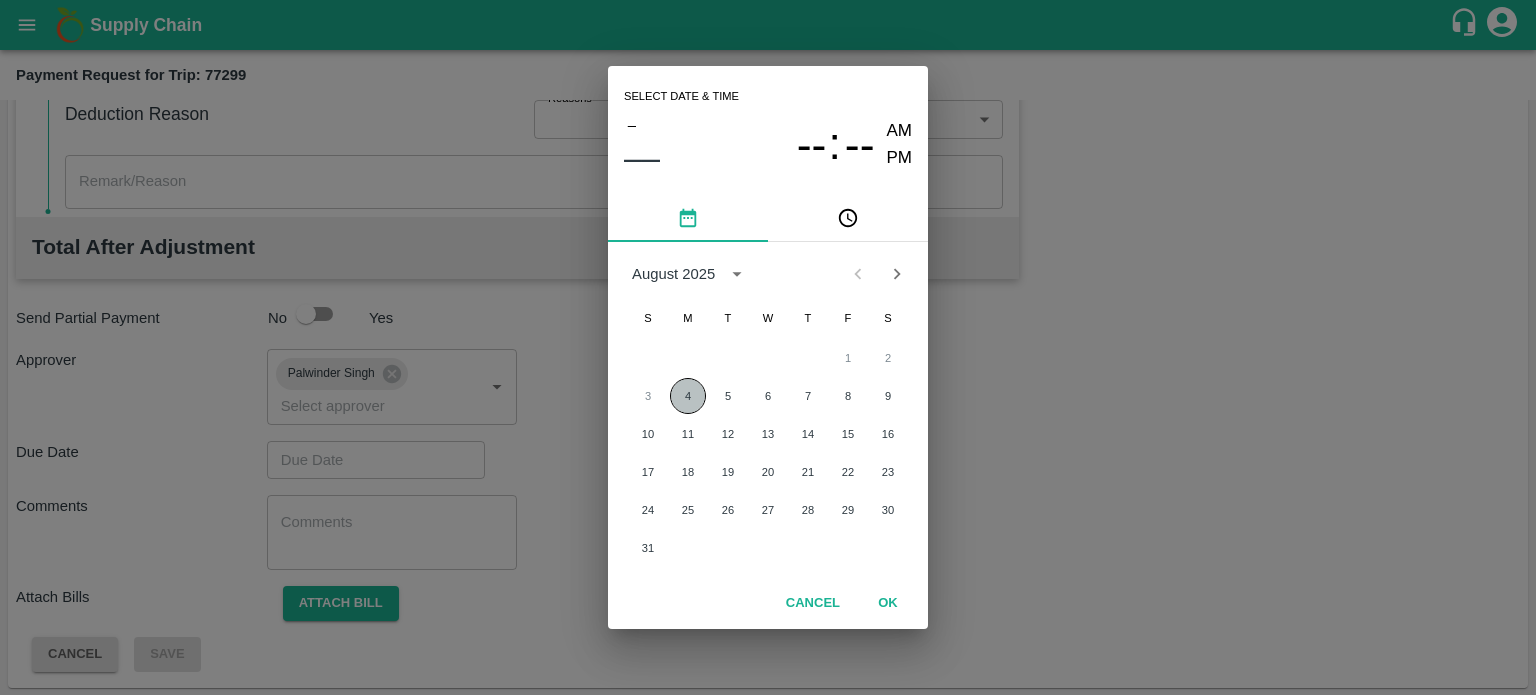 click on "4" at bounding box center (688, 396) 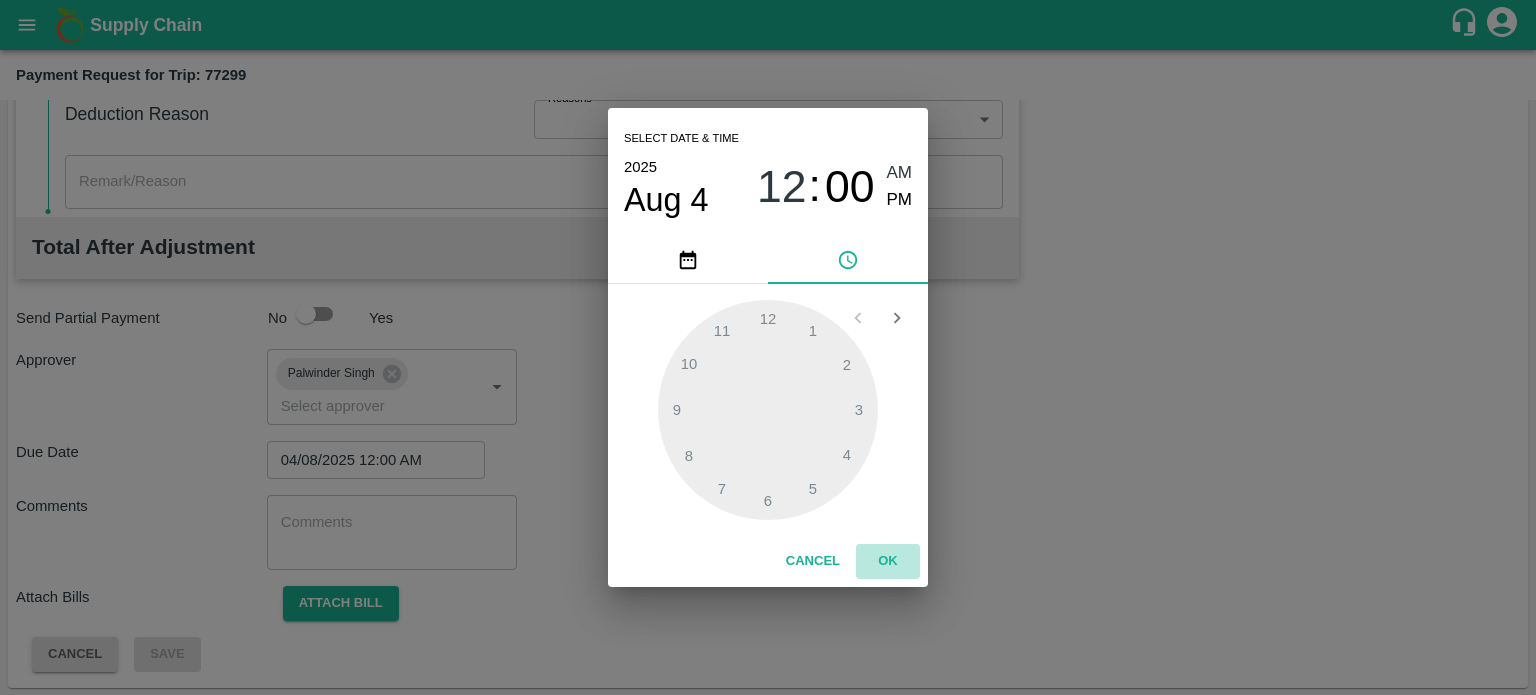click on "OK" at bounding box center [888, 561] 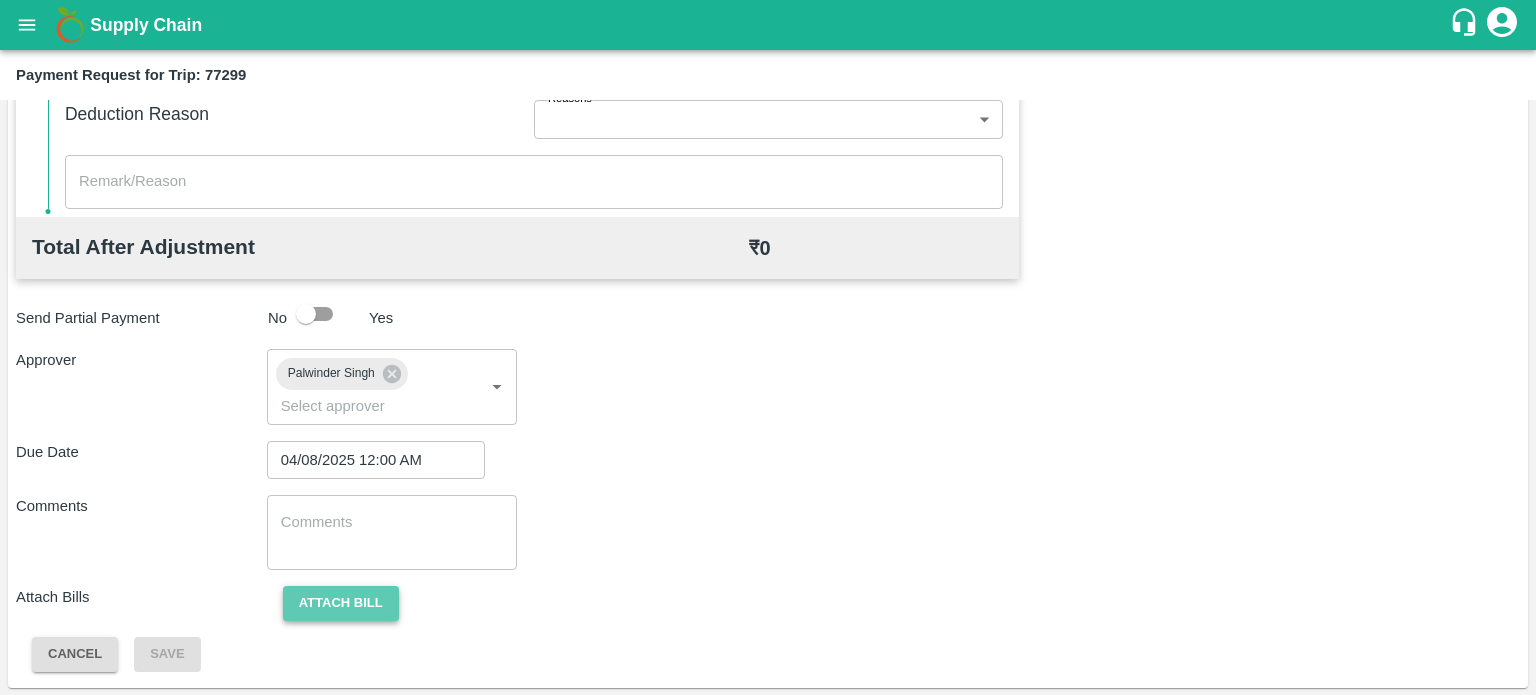 click on "Attach bill" at bounding box center (341, 603) 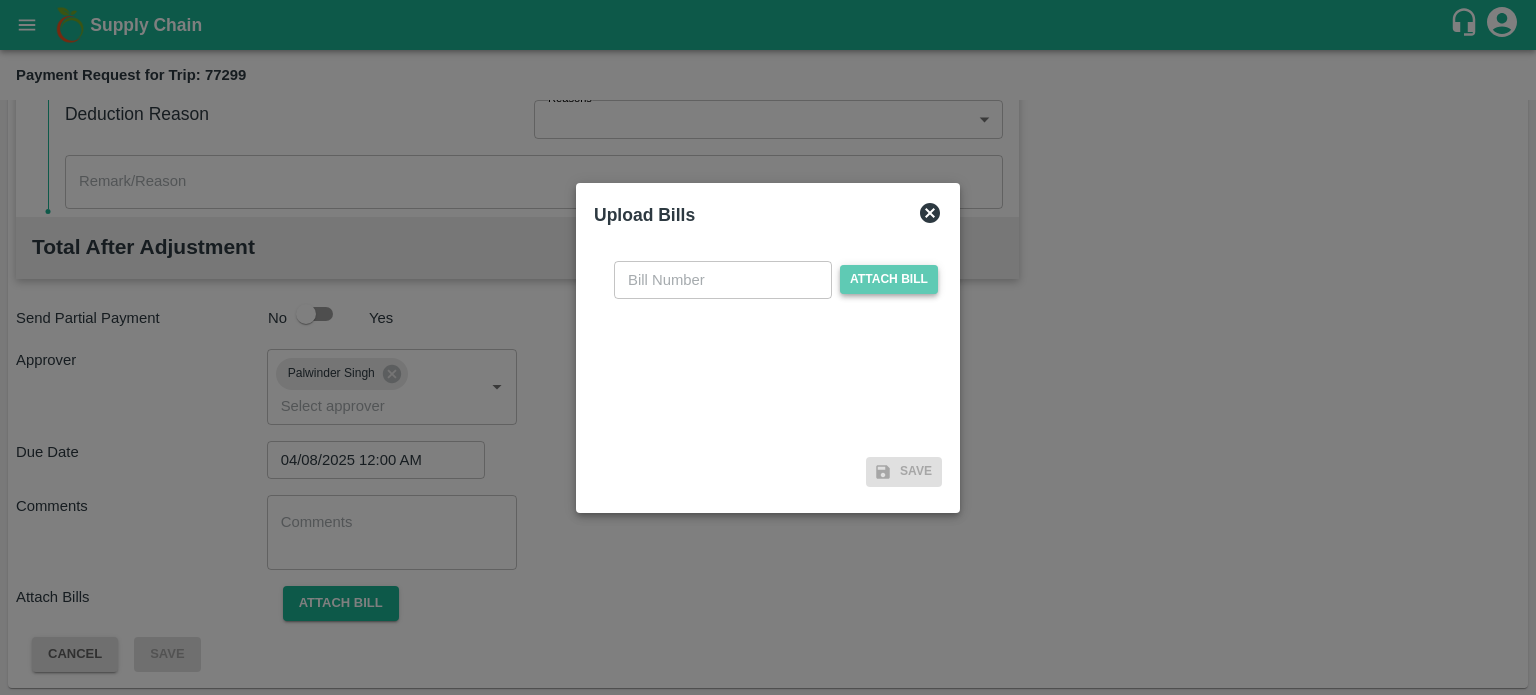 click on "Attach bill" at bounding box center [889, 279] 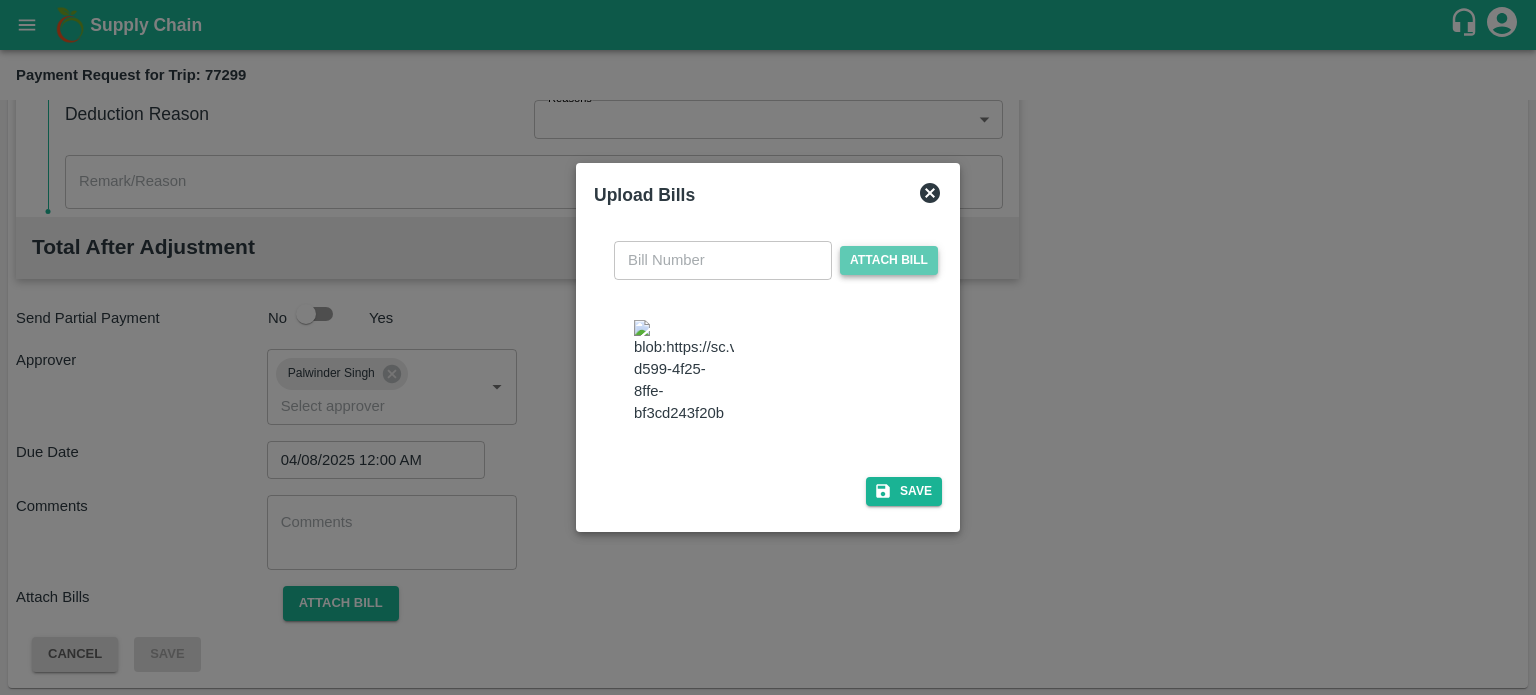click on "Attach bill" at bounding box center (889, 260) 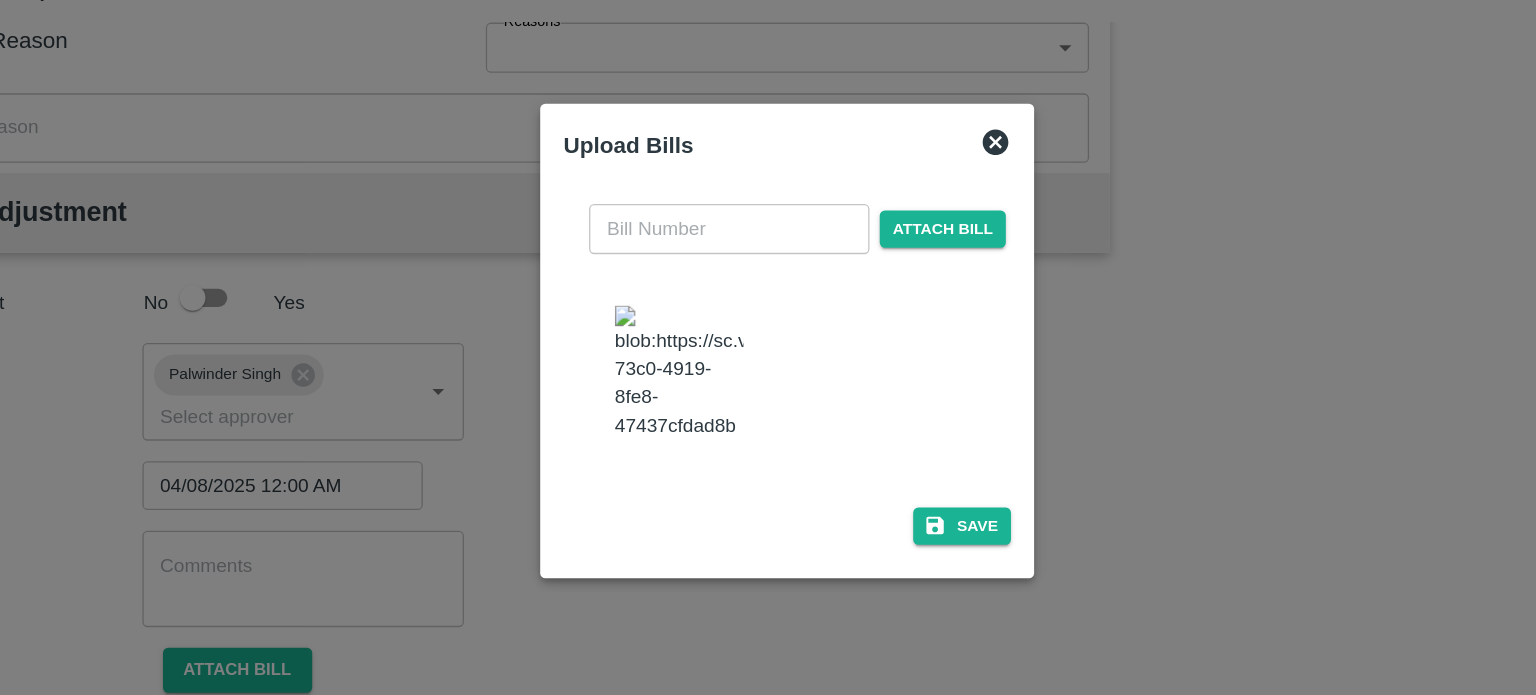 click at bounding box center (723, 260) 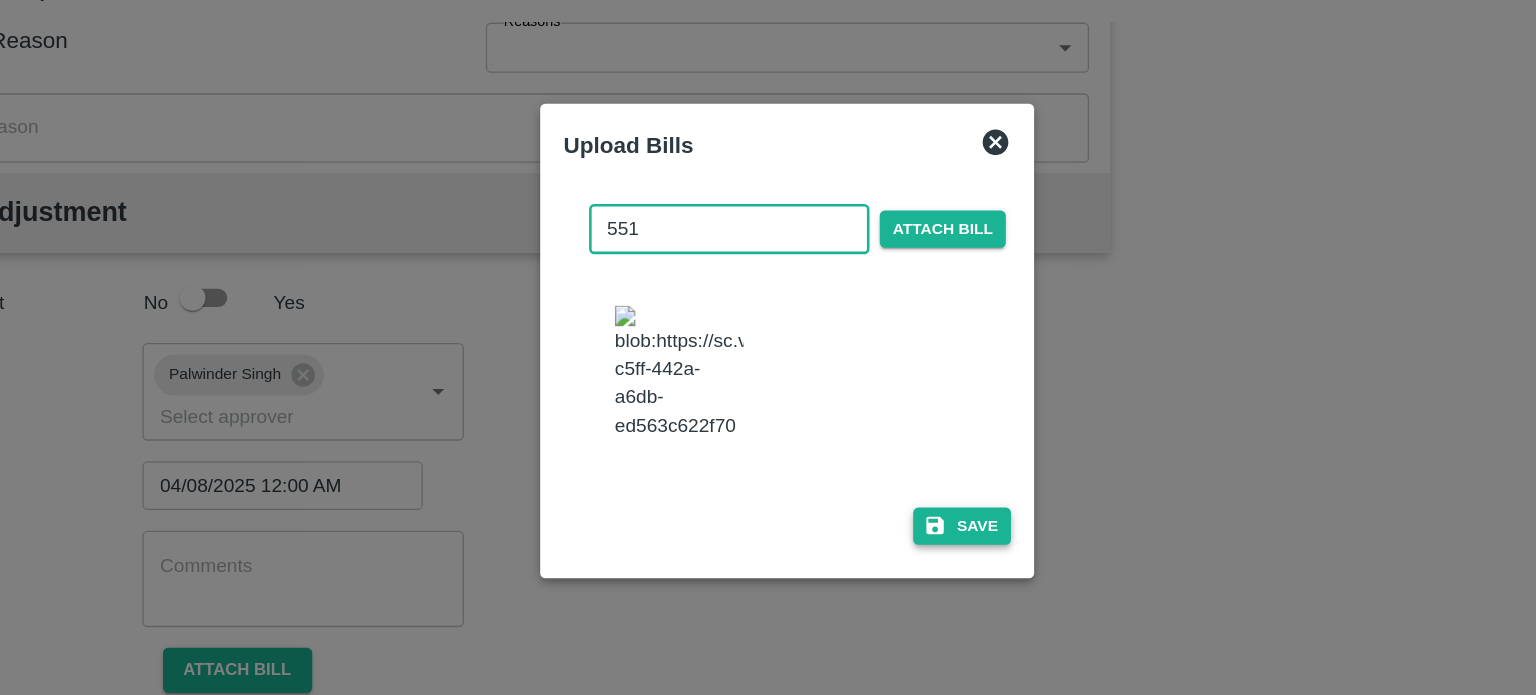type on "551" 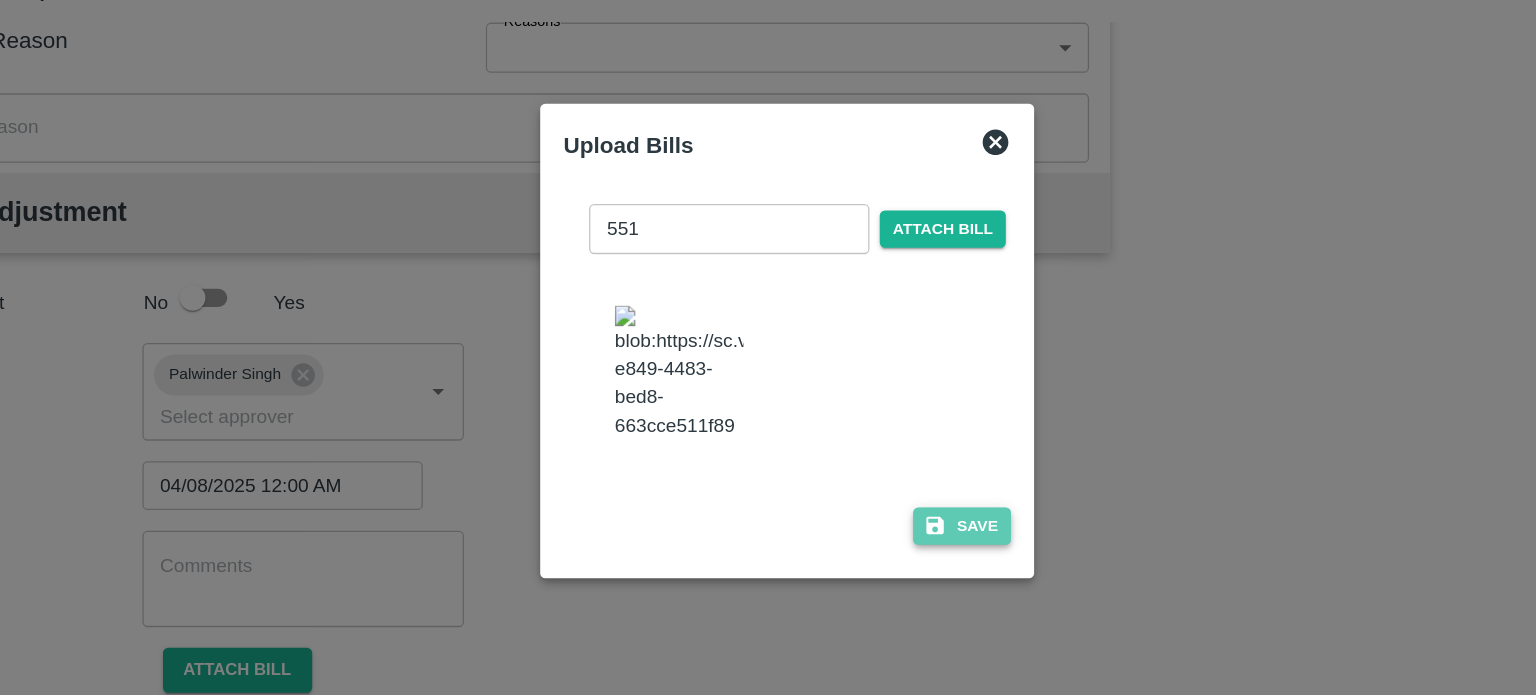 click on "Save" at bounding box center [904, 491] 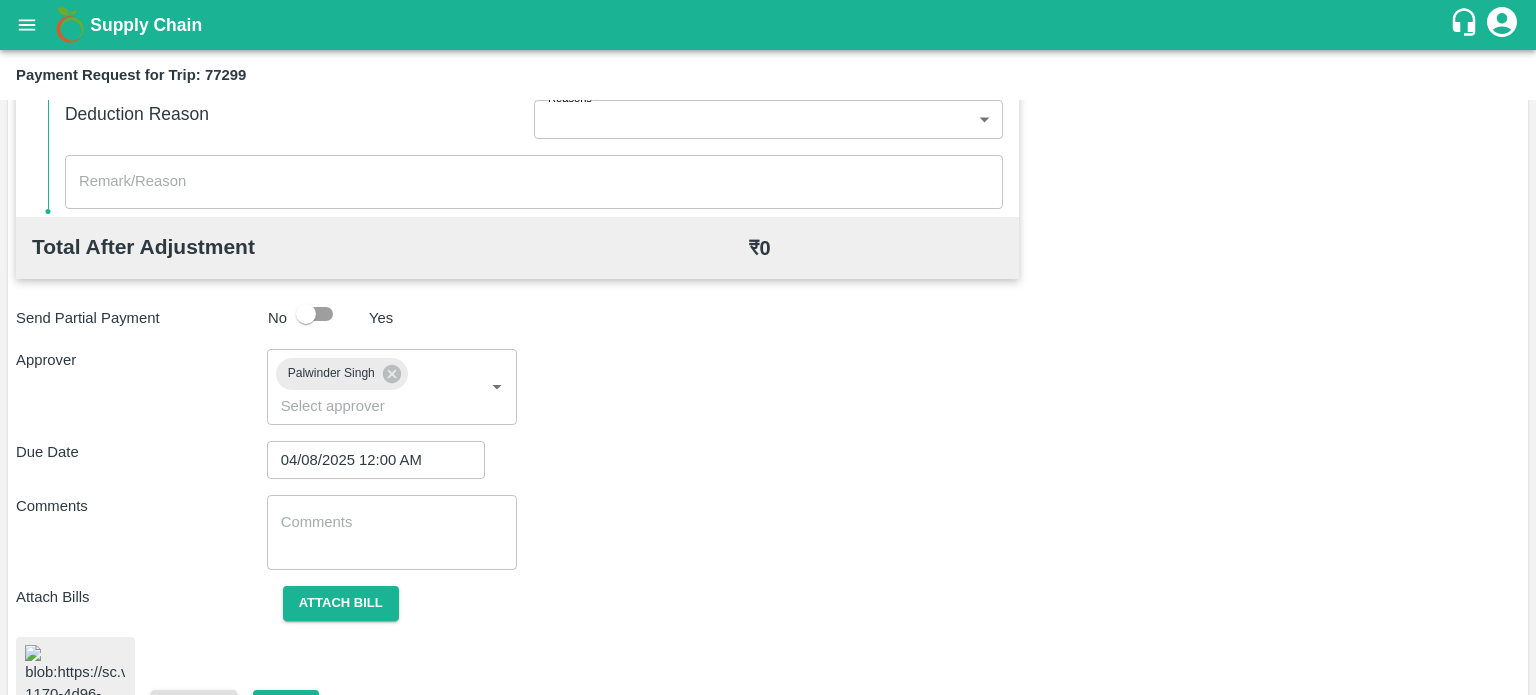 scroll, scrollTop: 1040, scrollLeft: 0, axis: vertical 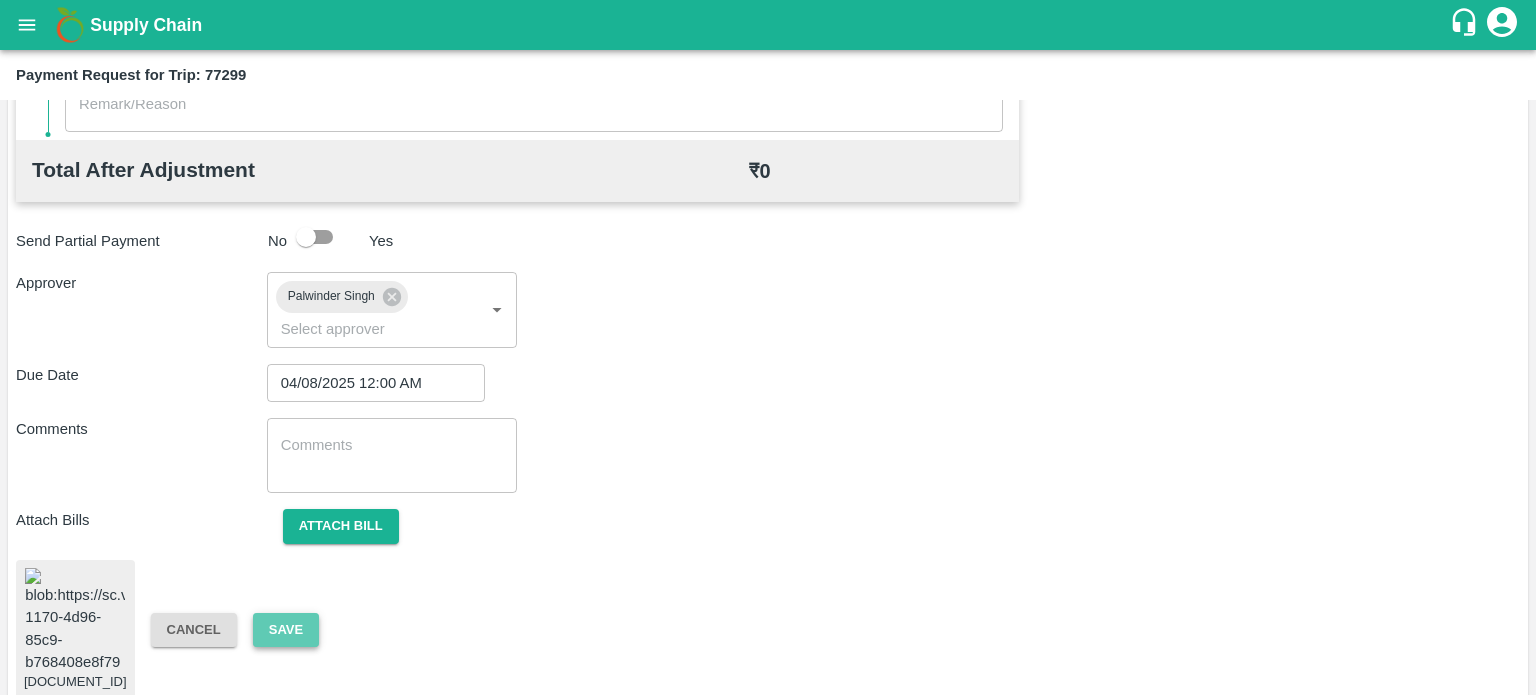 click on "Save" at bounding box center [286, 630] 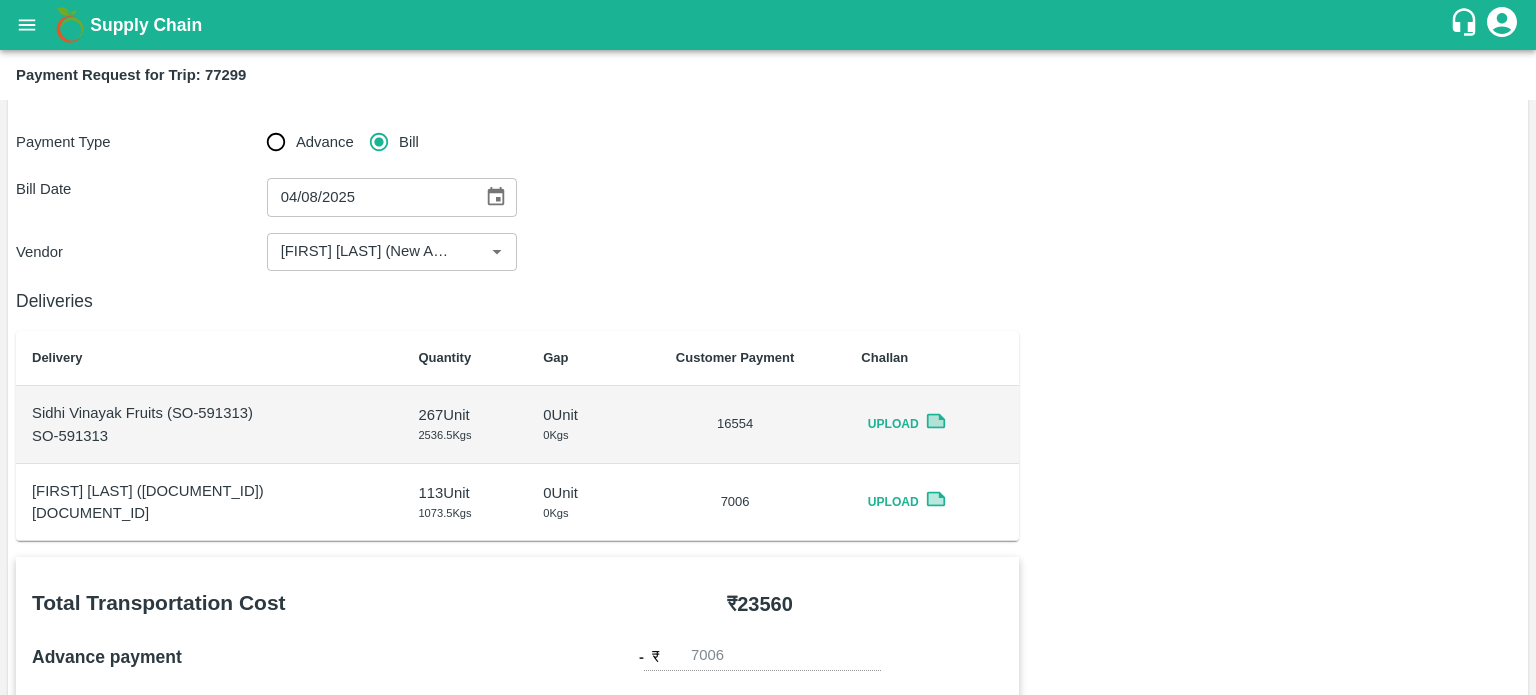 scroll, scrollTop: 72, scrollLeft: 0, axis: vertical 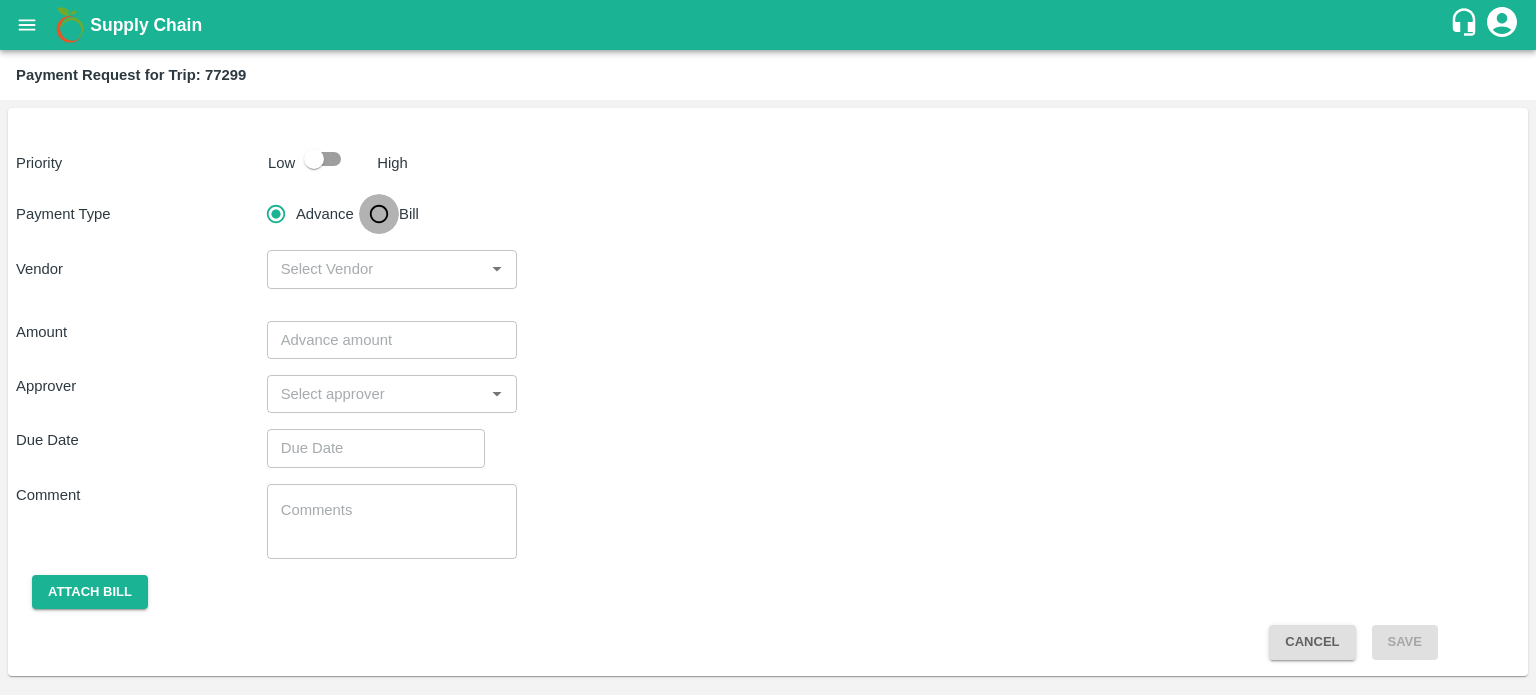 click on "Bill" at bounding box center [379, 214] 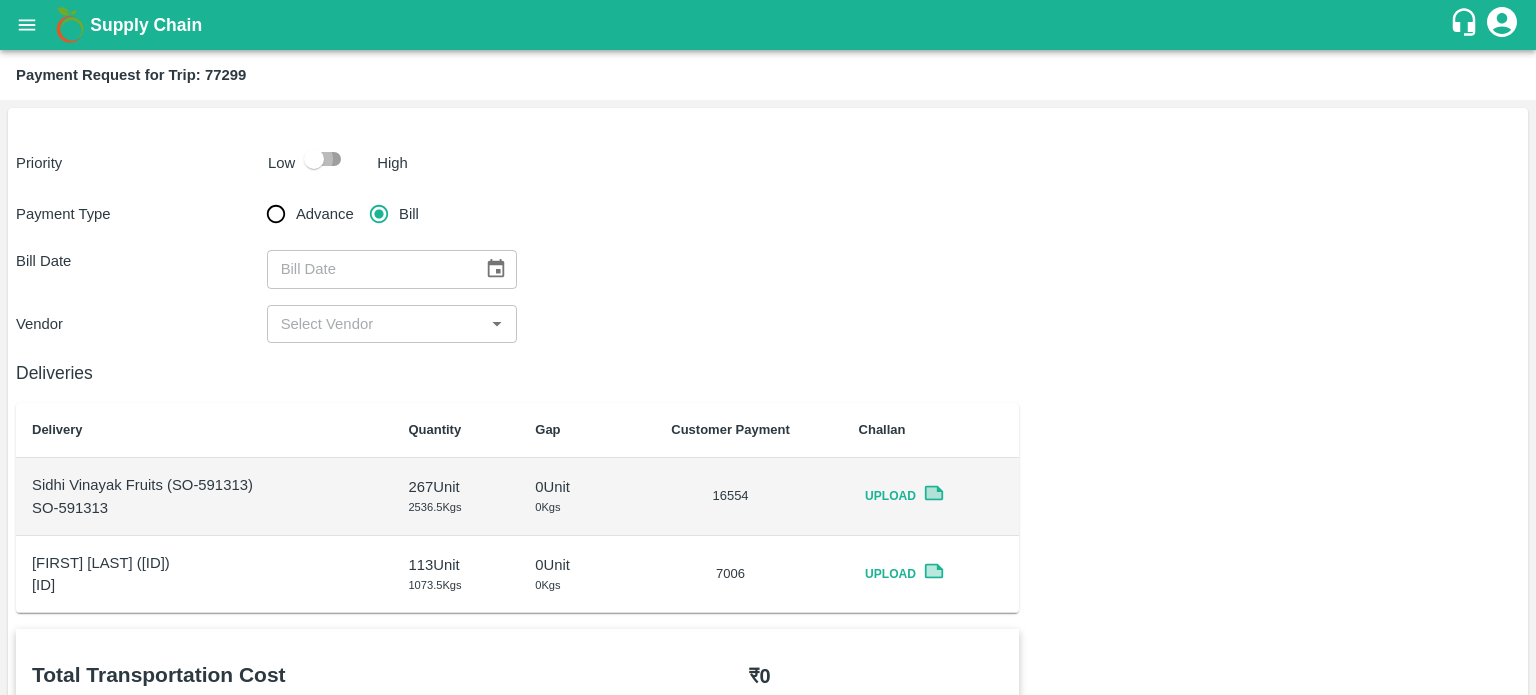 click at bounding box center [314, 159] 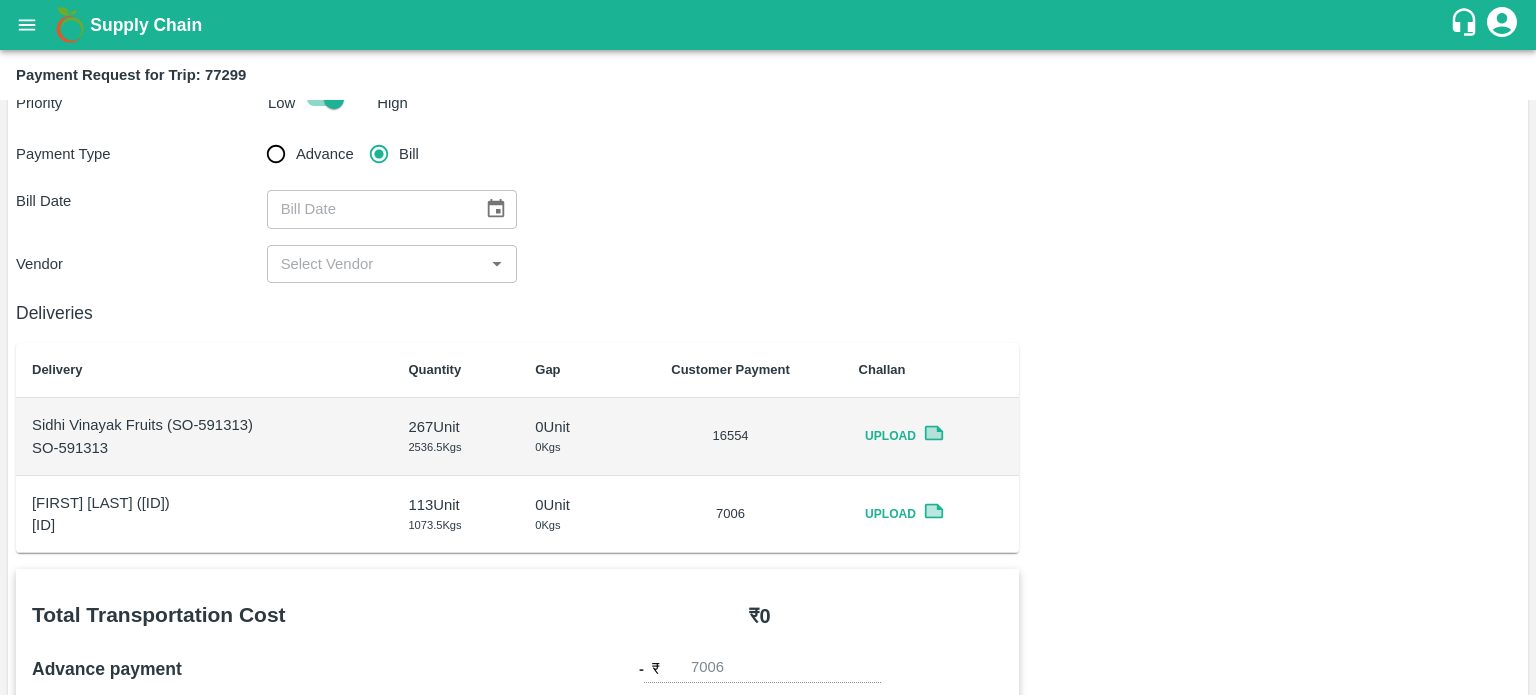 scroll, scrollTop: 43, scrollLeft: 0, axis: vertical 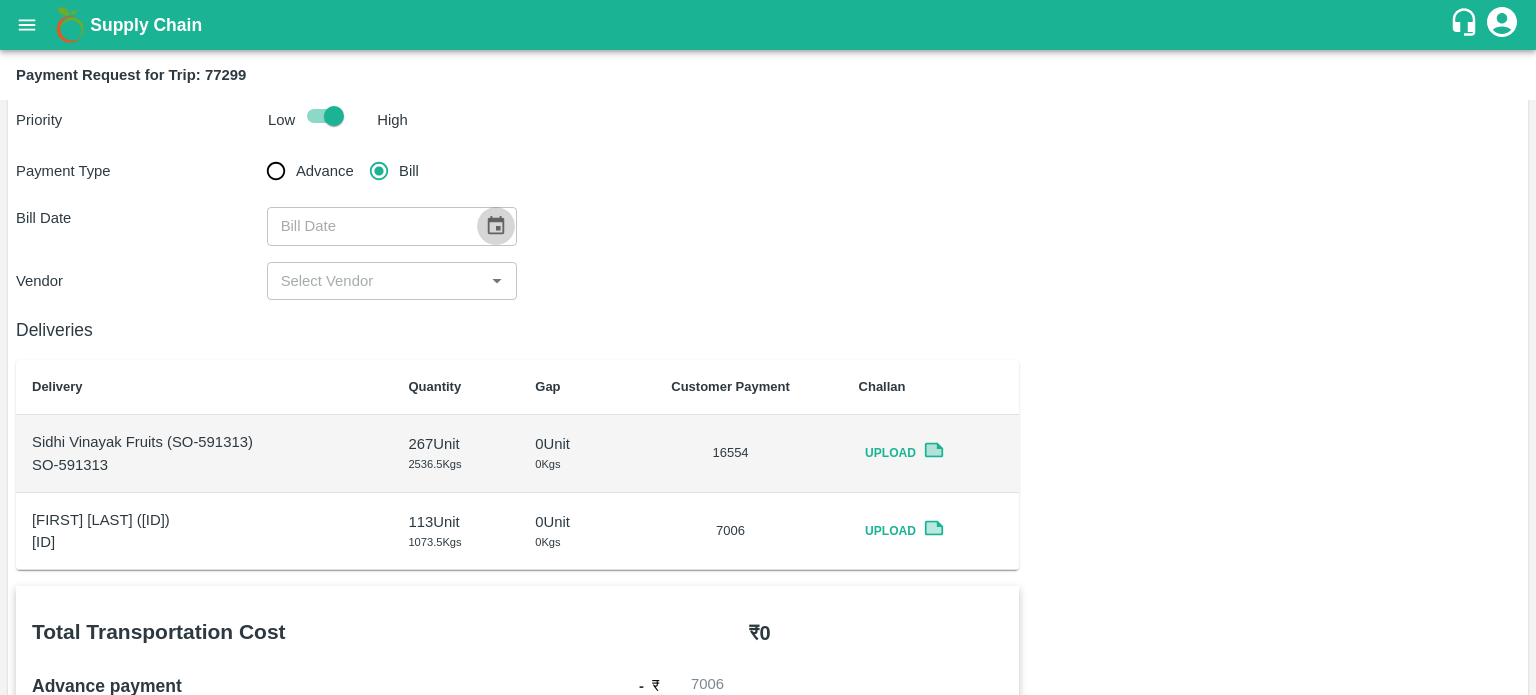 click 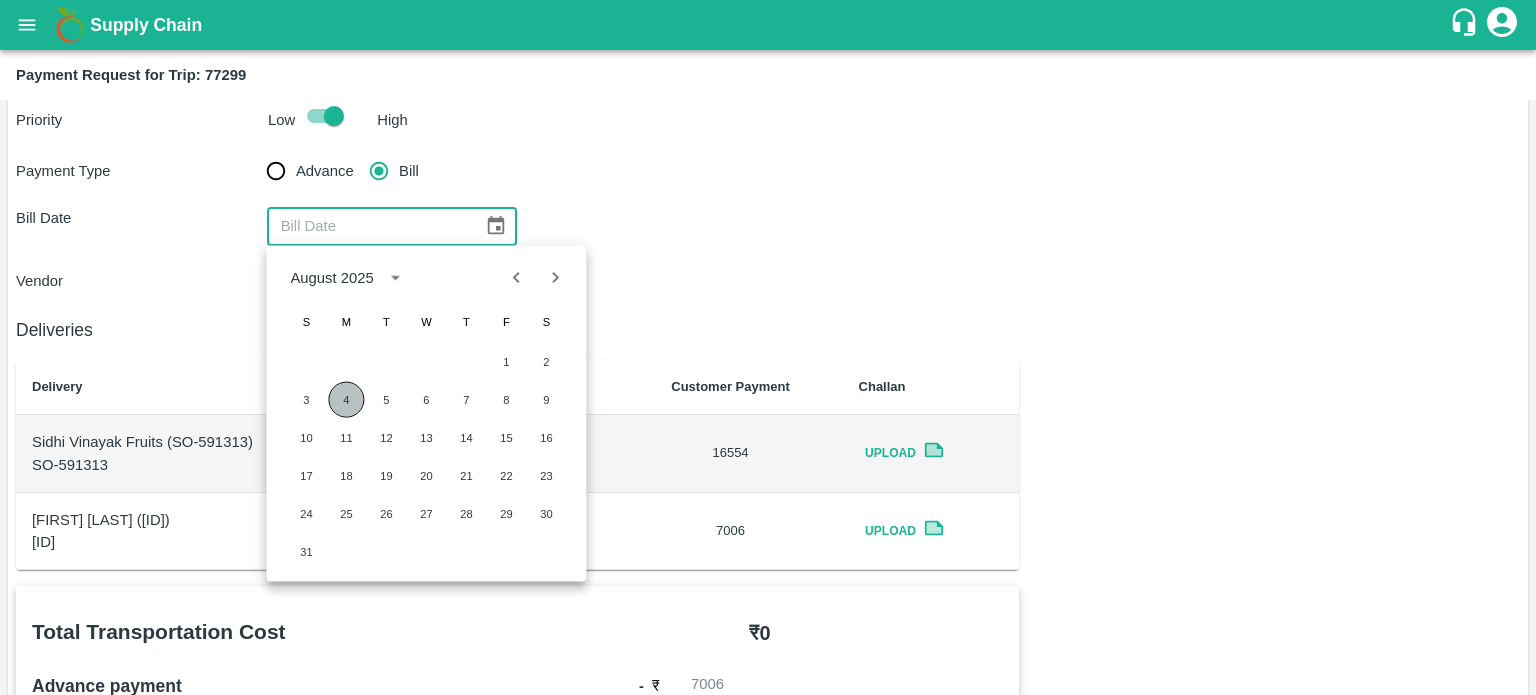 click on "4" at bounding box center (346, 400) 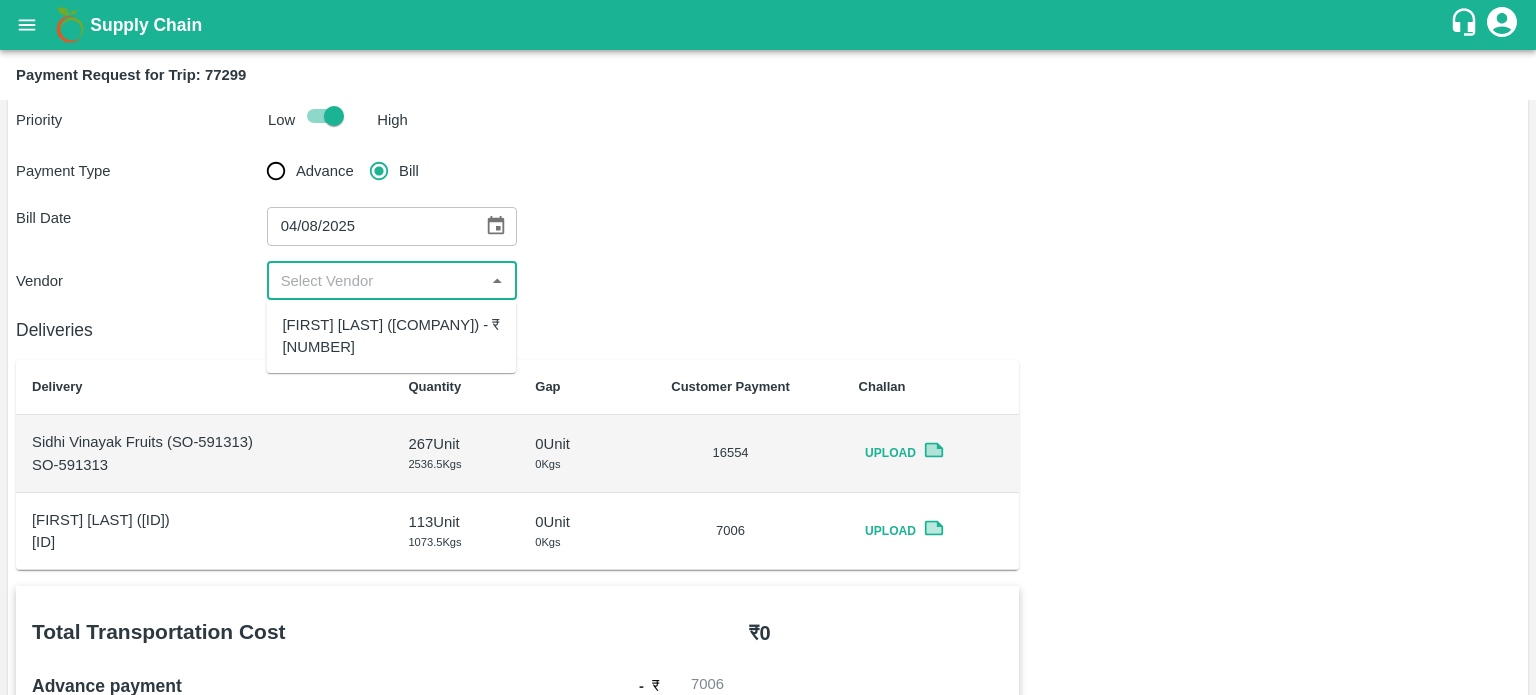 drag, startPoint x: 318, startPoint y: 283, endPoint x: 372, endPoint y: 316, distance: 63.28507 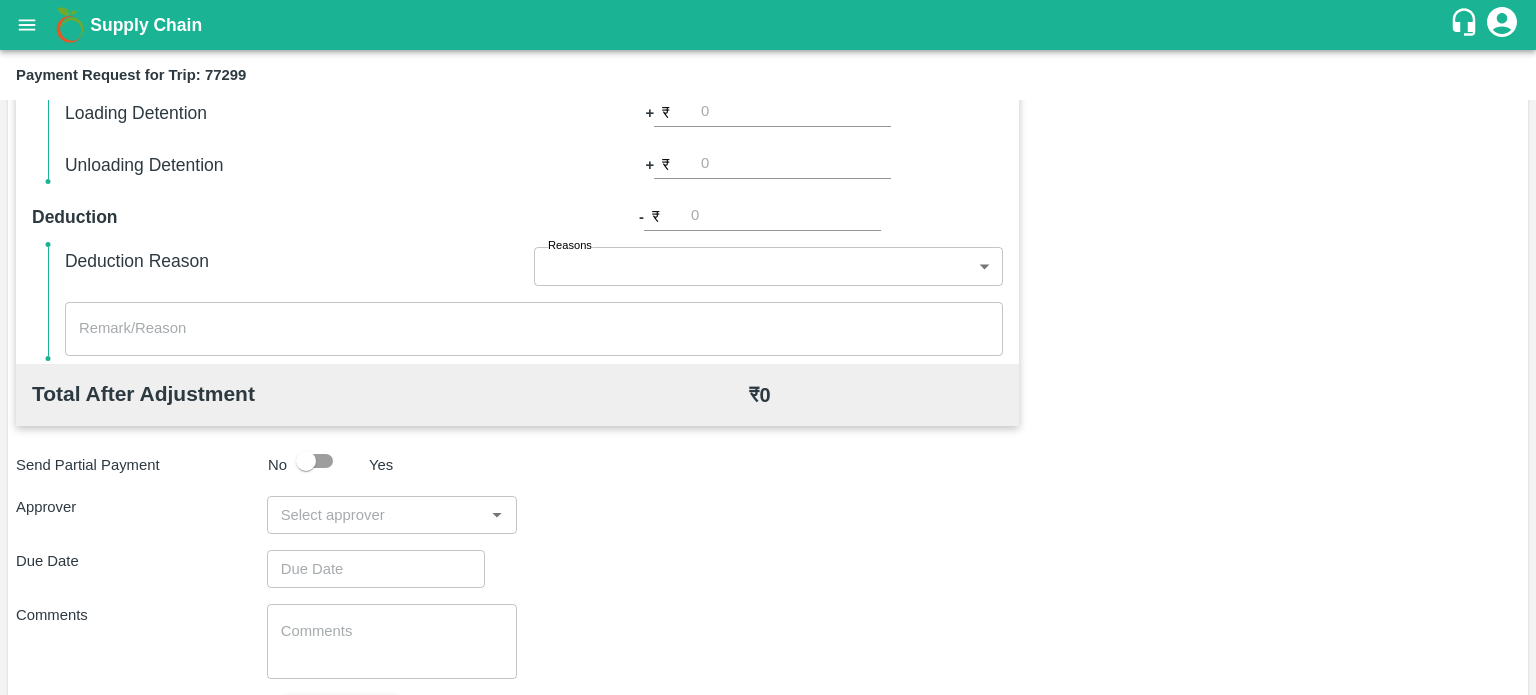 scroll, scrollTop: 844, scrollLeft: 0, axis: vertical 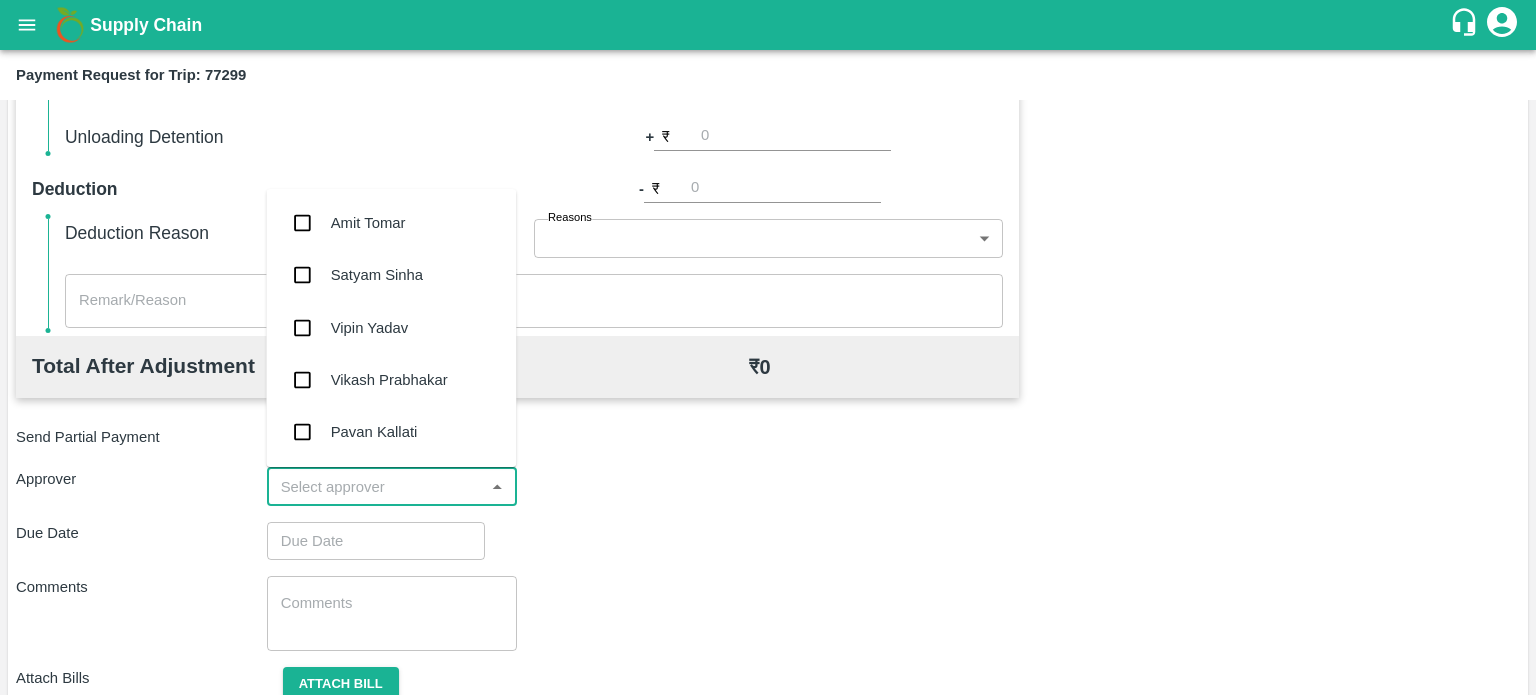 click at bounding box center (376, 487) 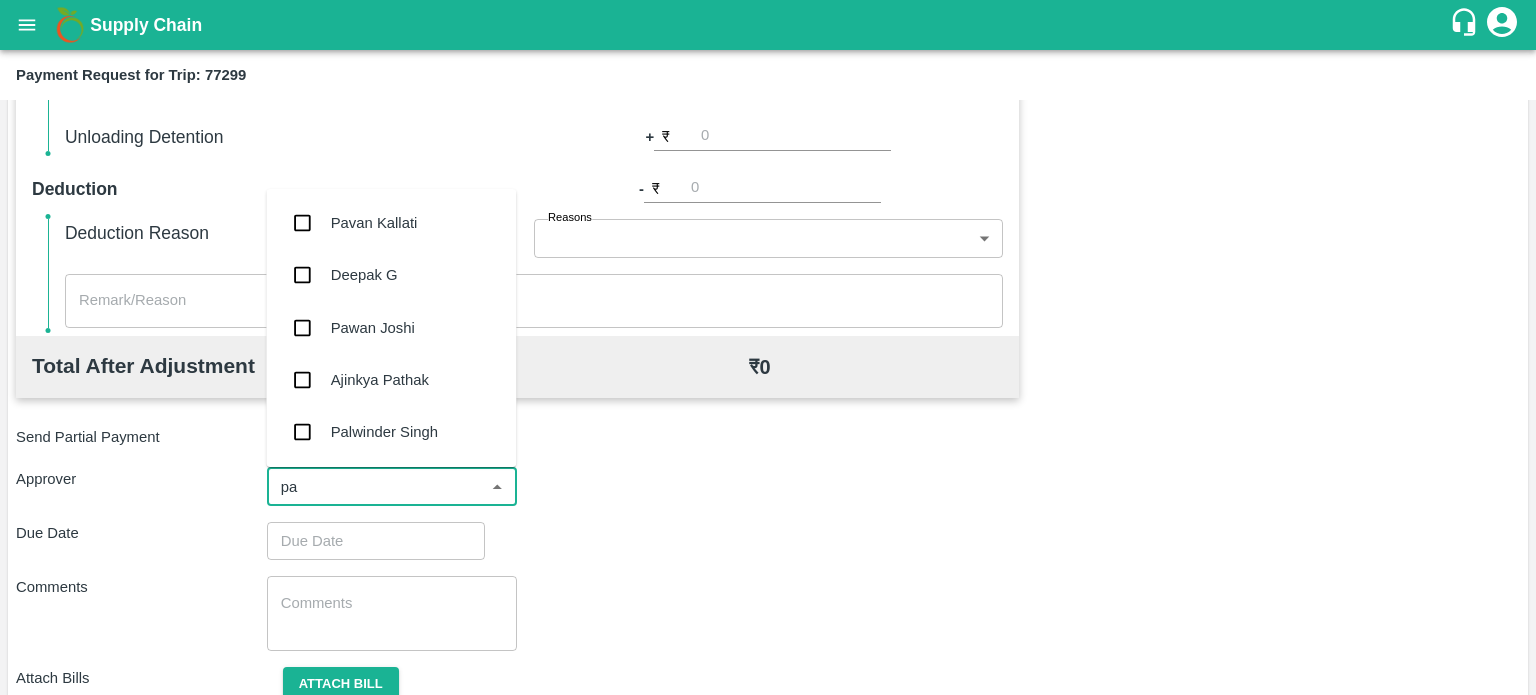 type on "pal" 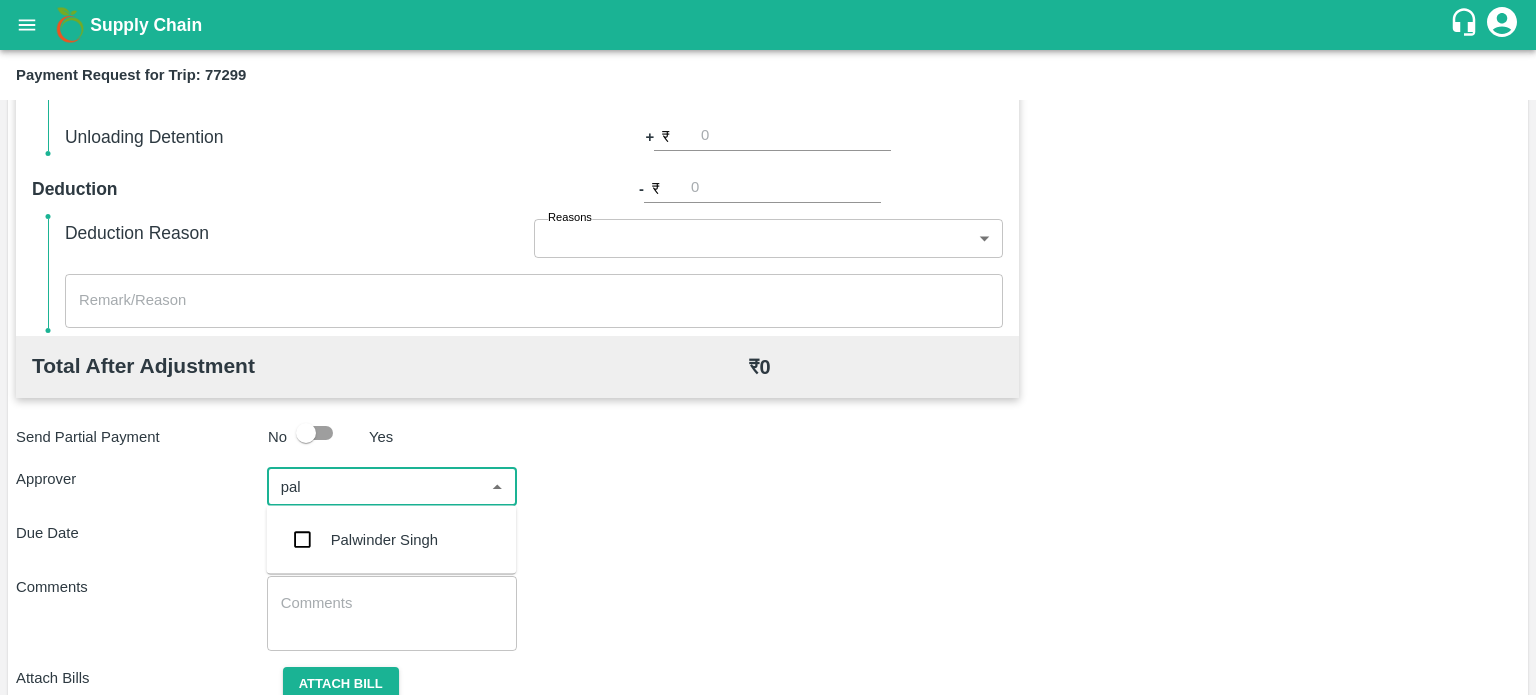click on "Palwinder Singh" at bounding box center (384, 540) 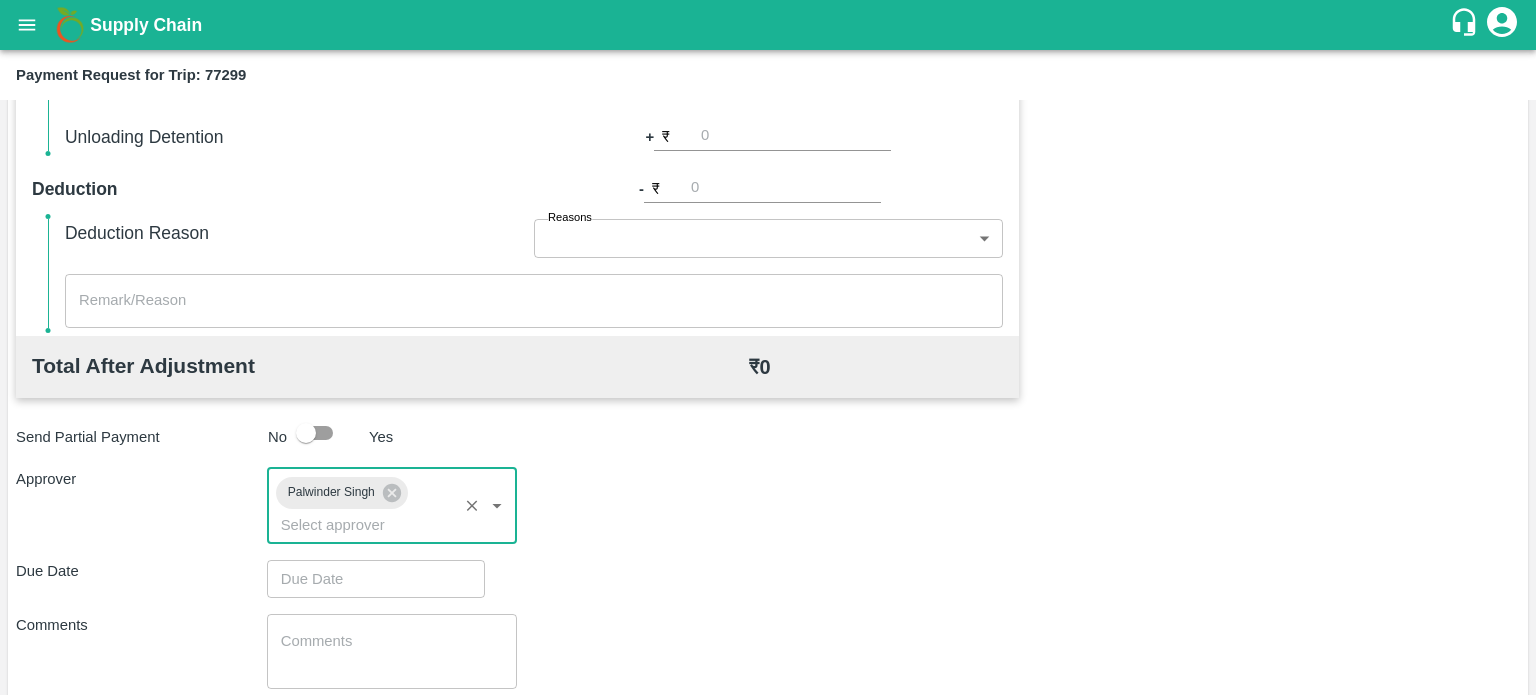 type on "DD/MM/YYYY hh:mm aa" 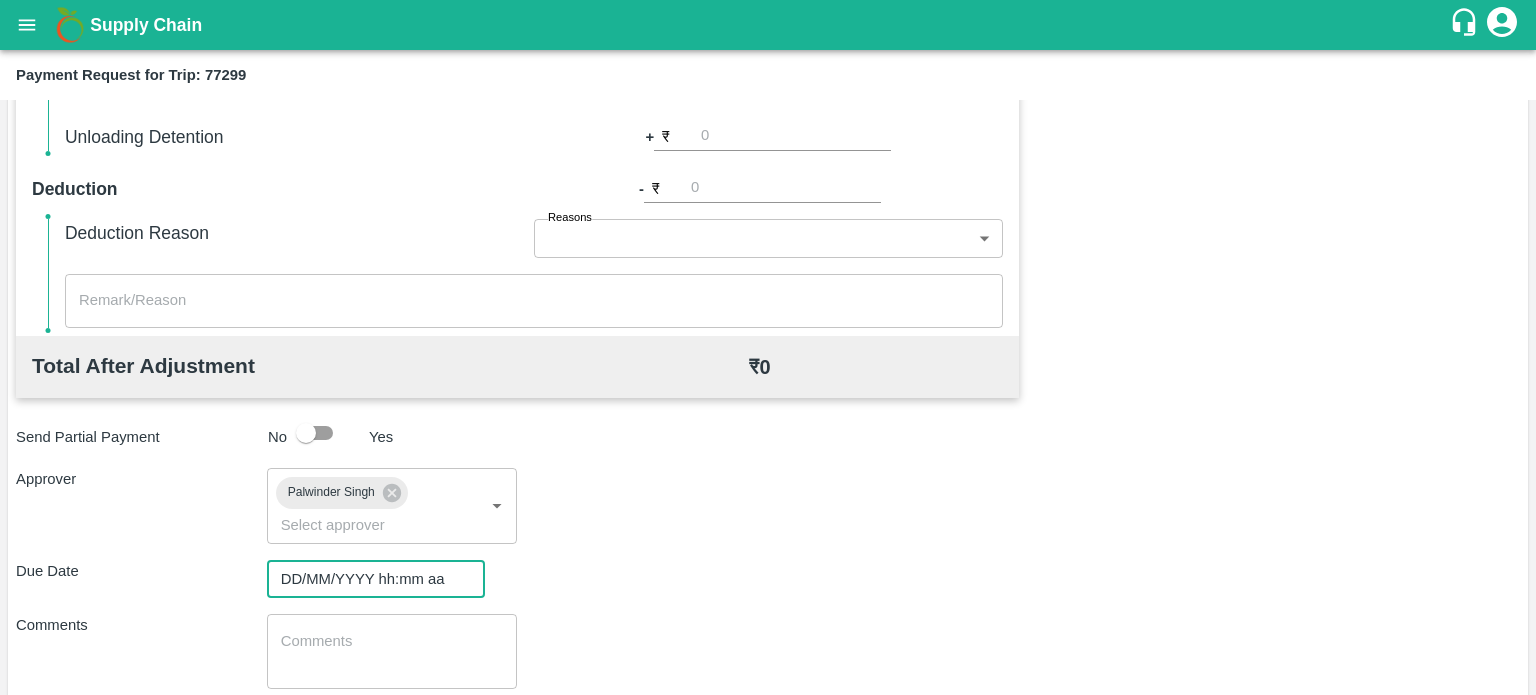 click on "DD/MM/YYYY hh:mm aa" at bounding box center [369, 579] 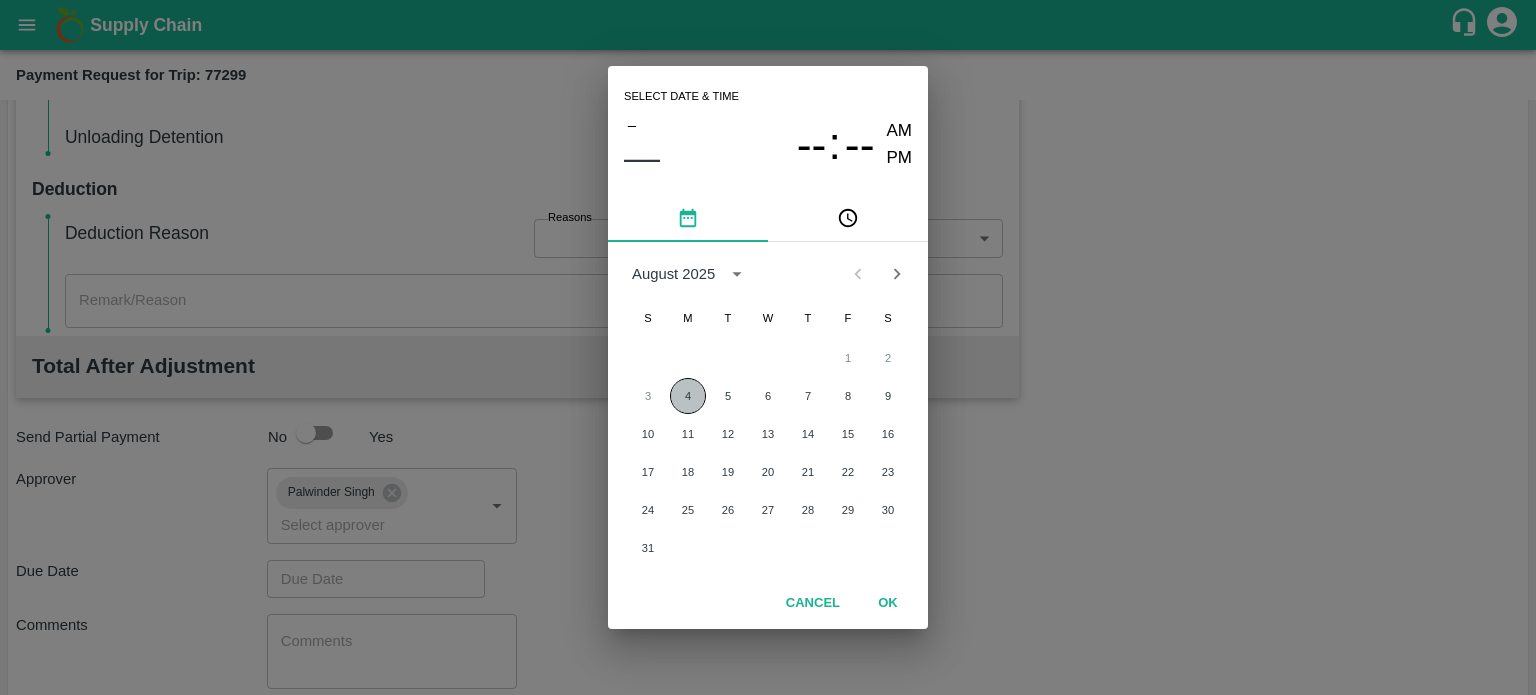 click on "4" at bounding box center (688, 396) 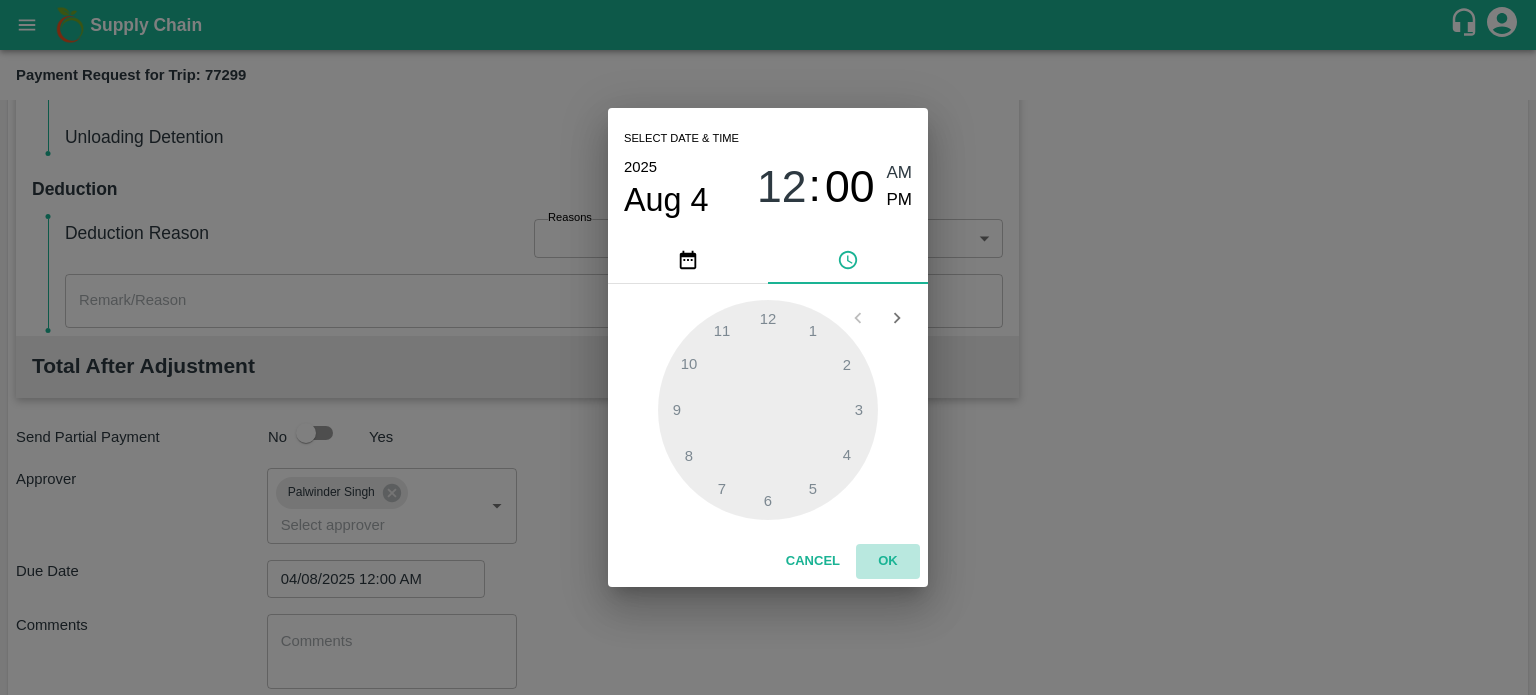 click on "OK" at bounding box center (888, 561) 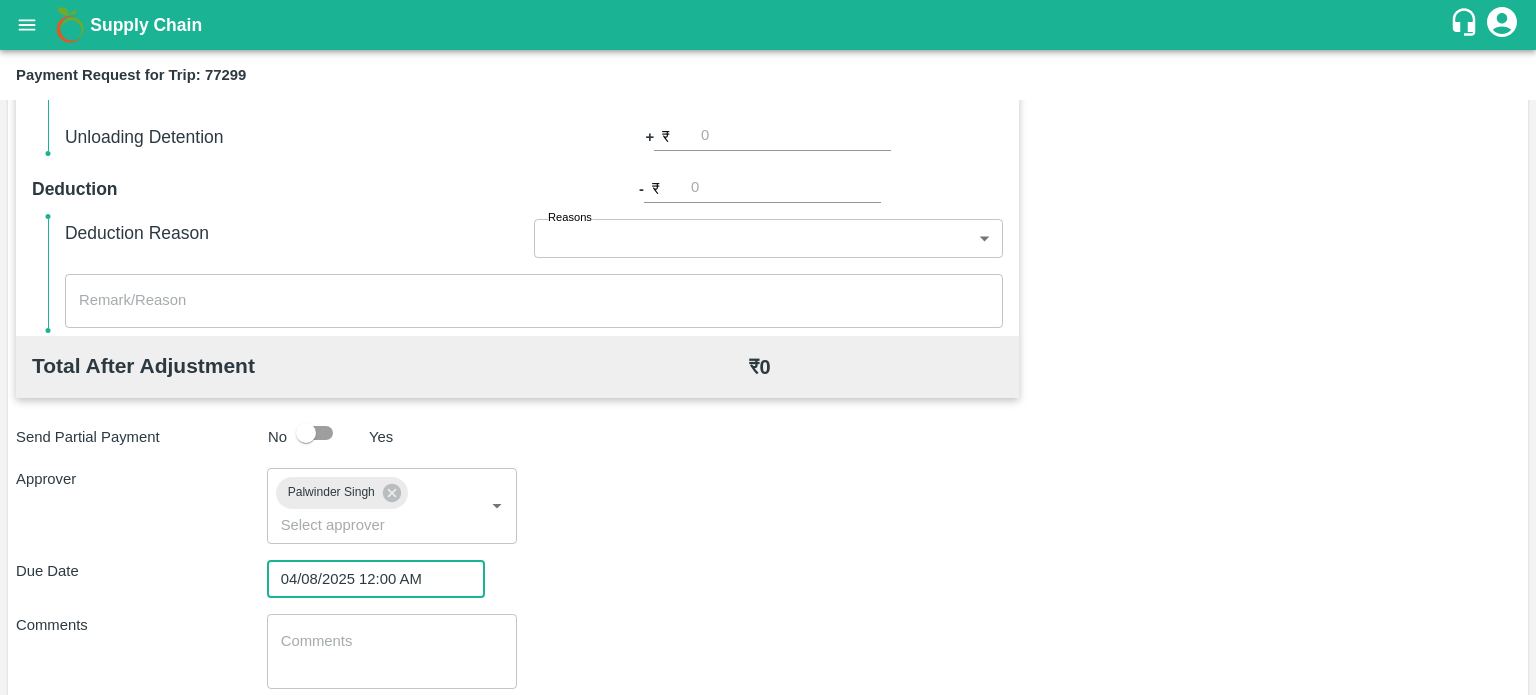 scroll, scrollTop: 963, scrollLeft: 0, axis: vertical 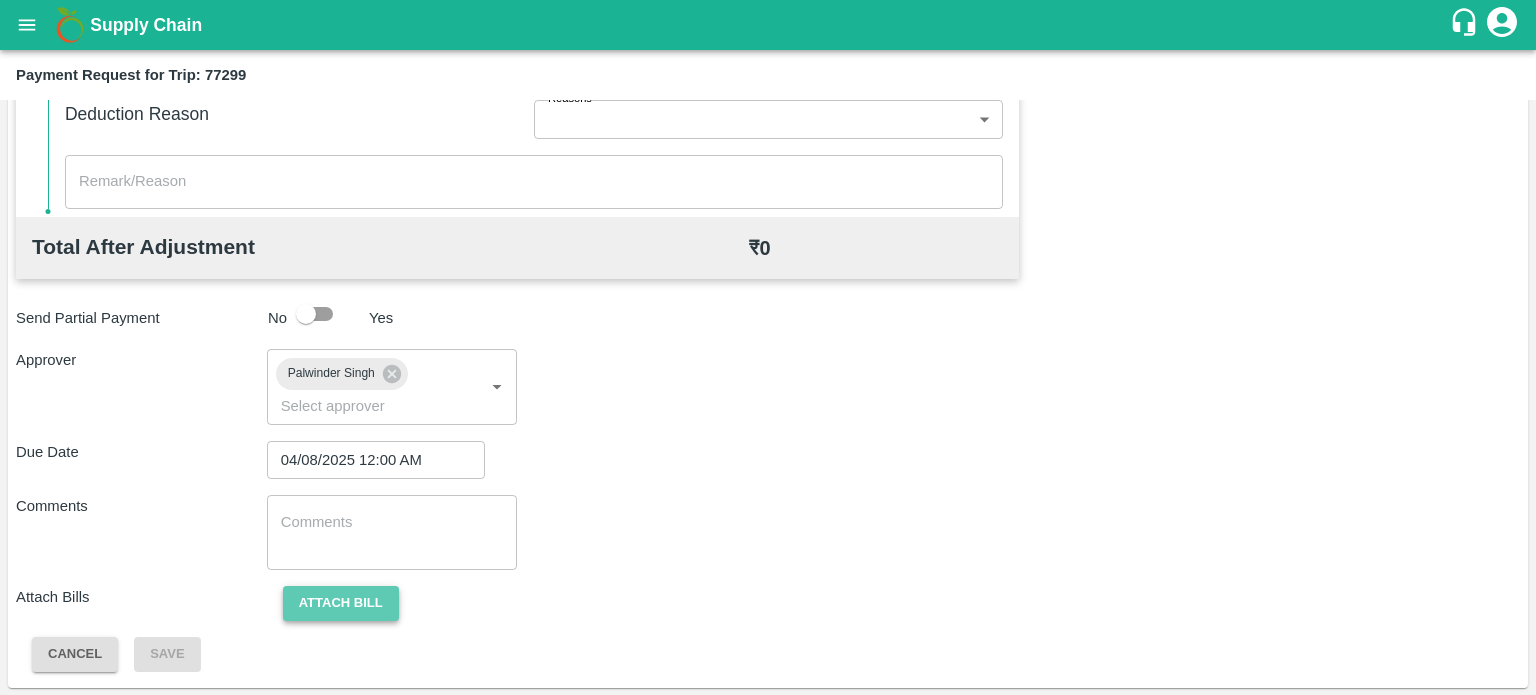 click on "Attach bill" at bounding box center [341, 603] 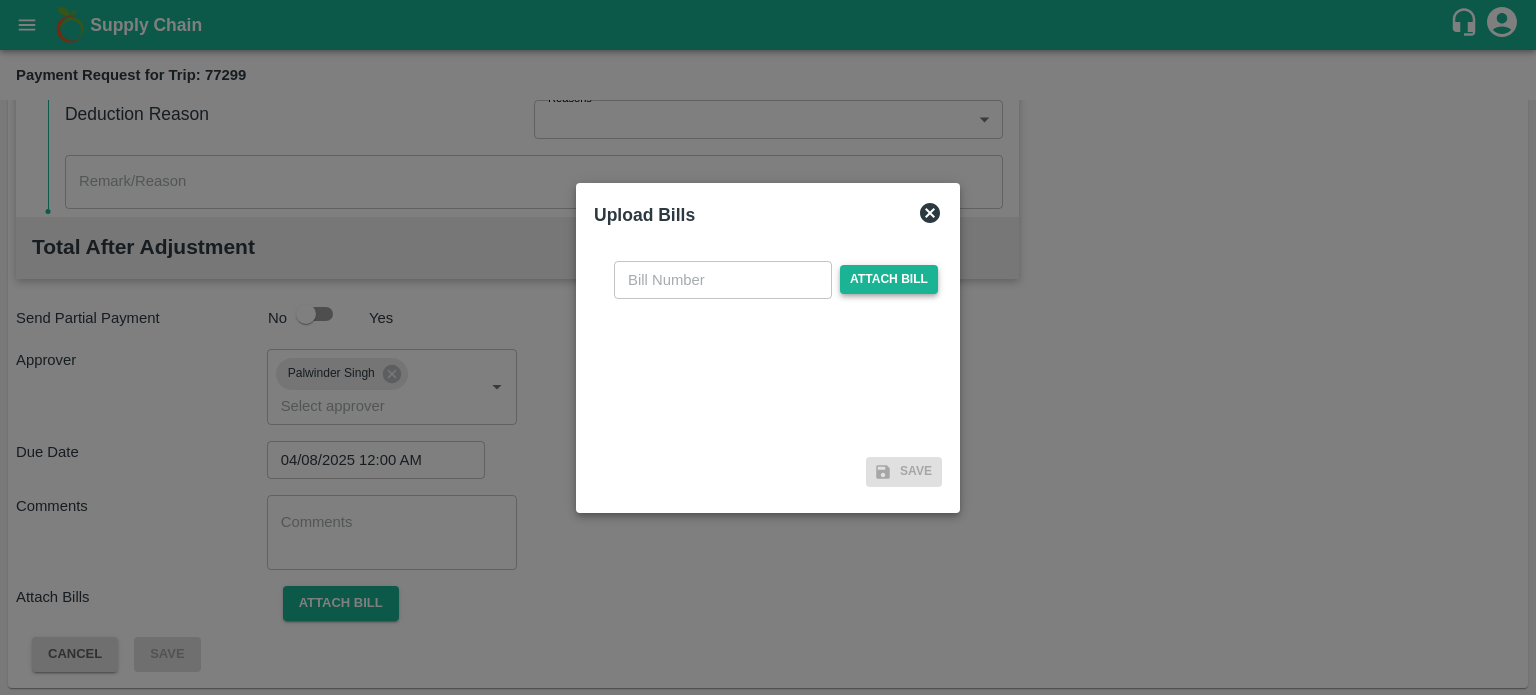 click on "Attach bill" at bounding box center [889, 279] 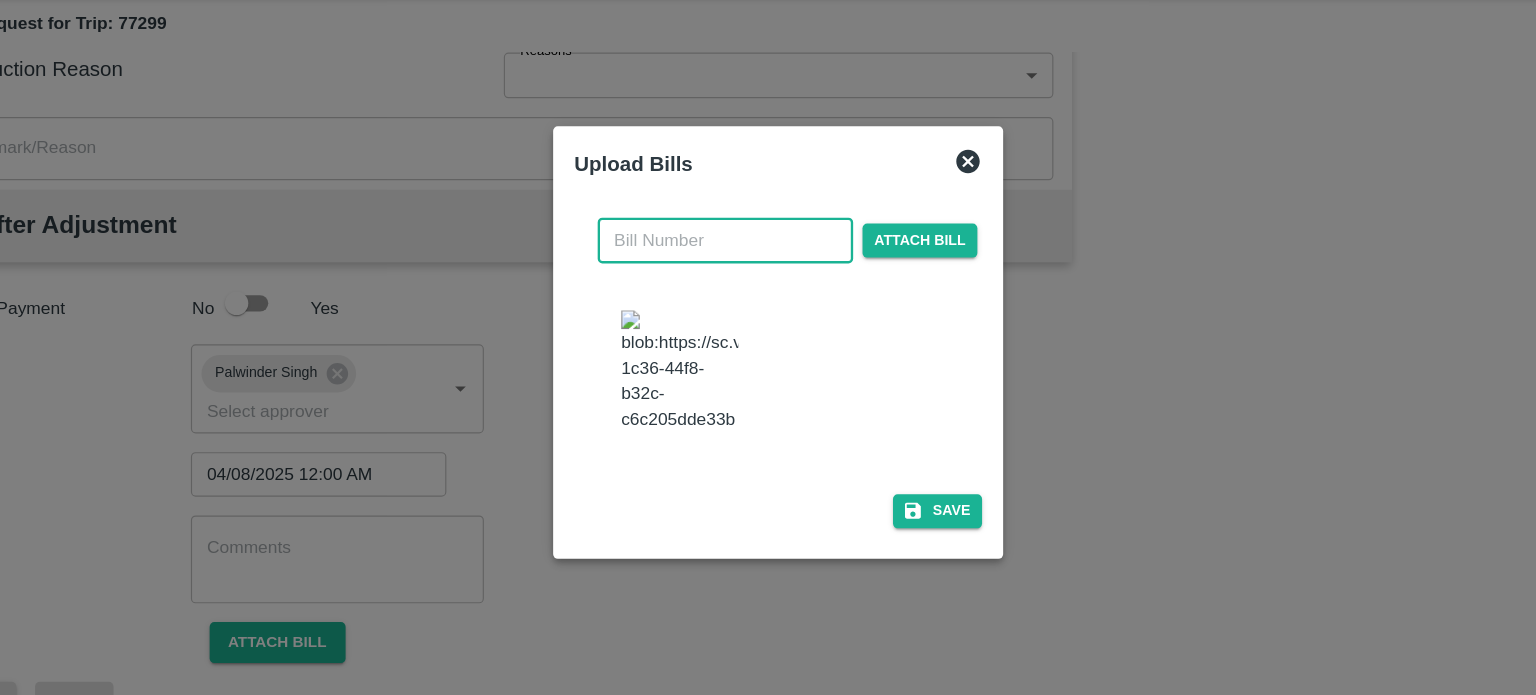 click at bounding box center [723, 260] 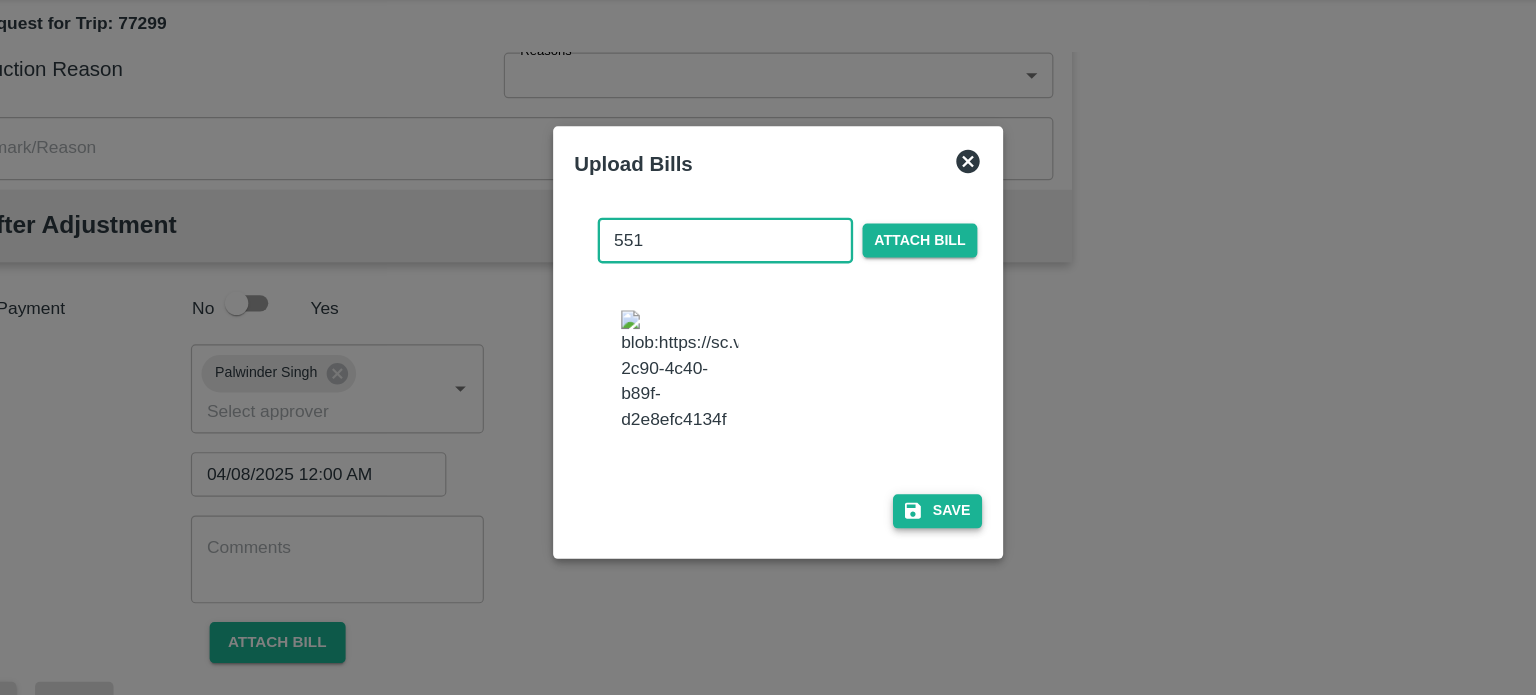 type on "551" 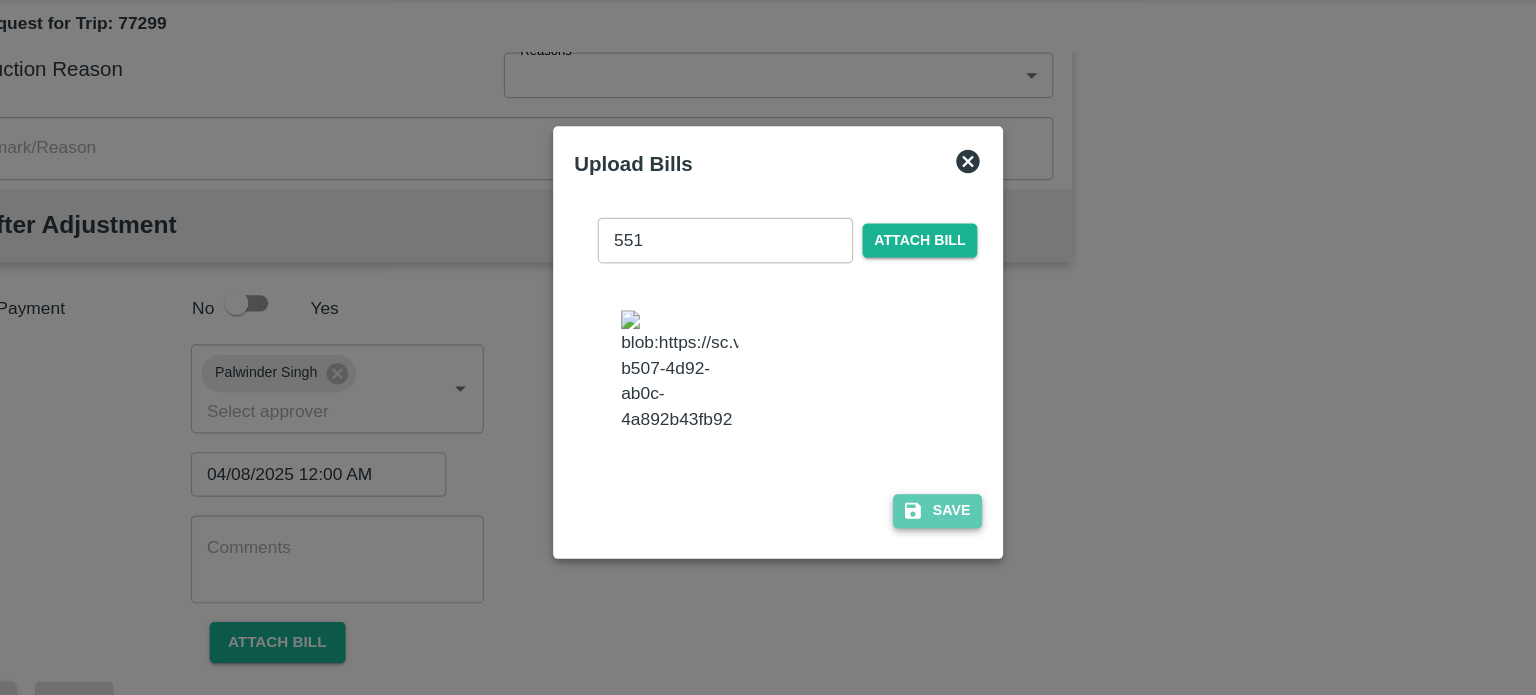 click on "Save" at bounding box center [904, 491] 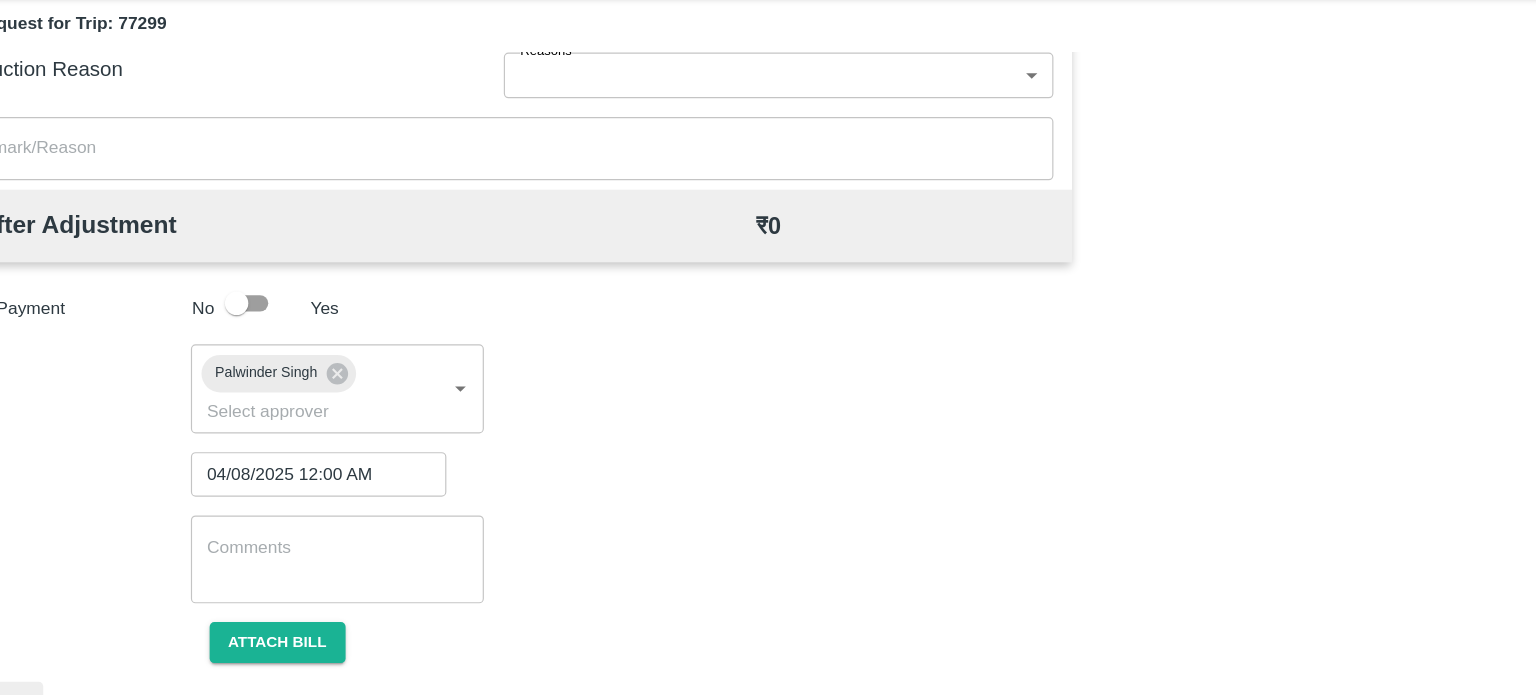 scroll, scrollTop: 1040, scrollLeft: 0, axis: vertical 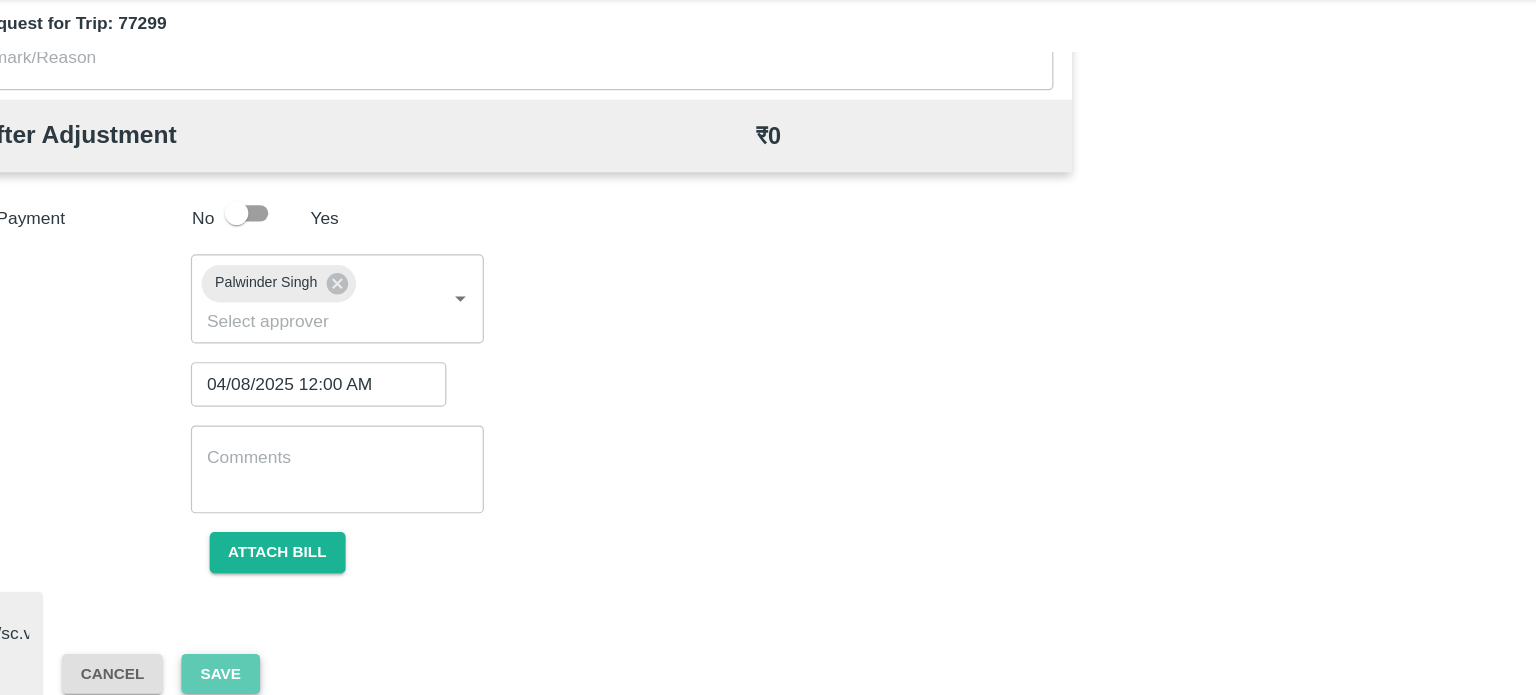 click on "Save" at bounding box center [292, 630] 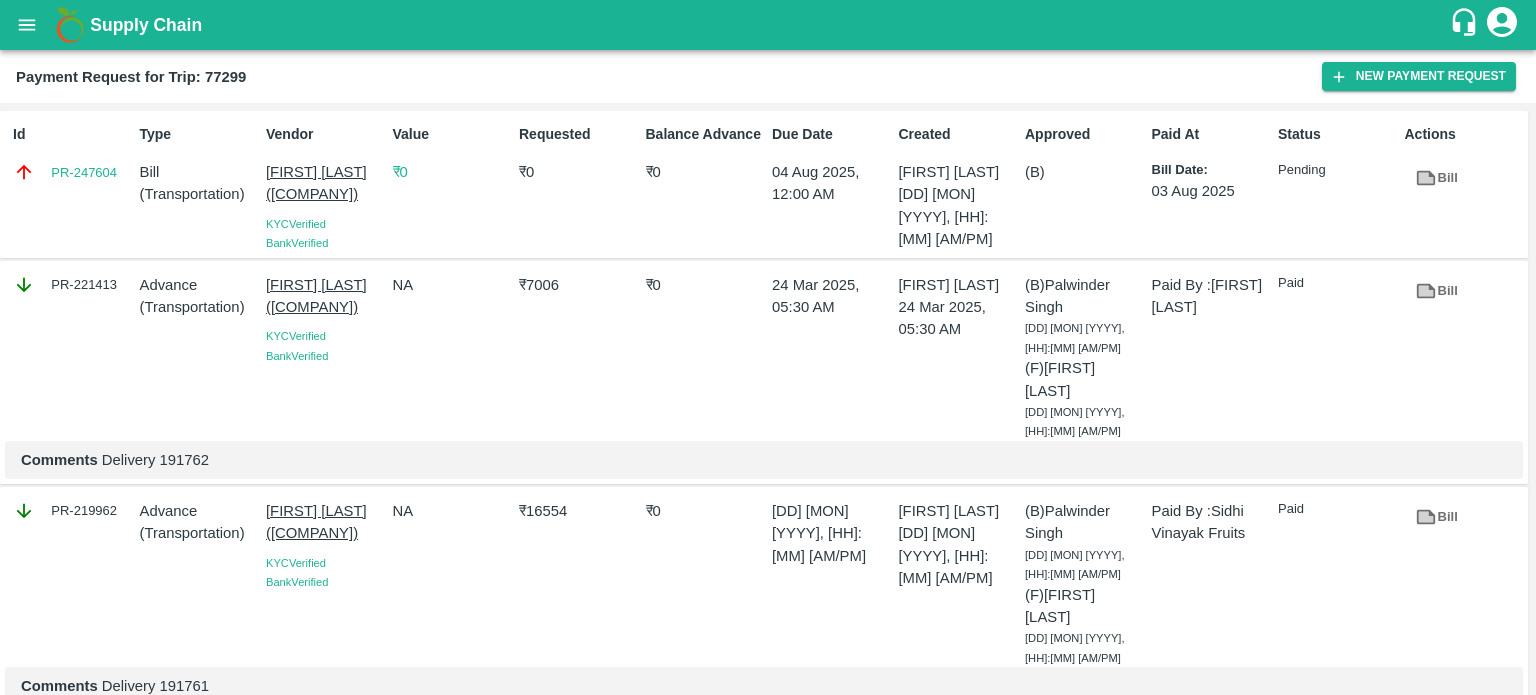 type 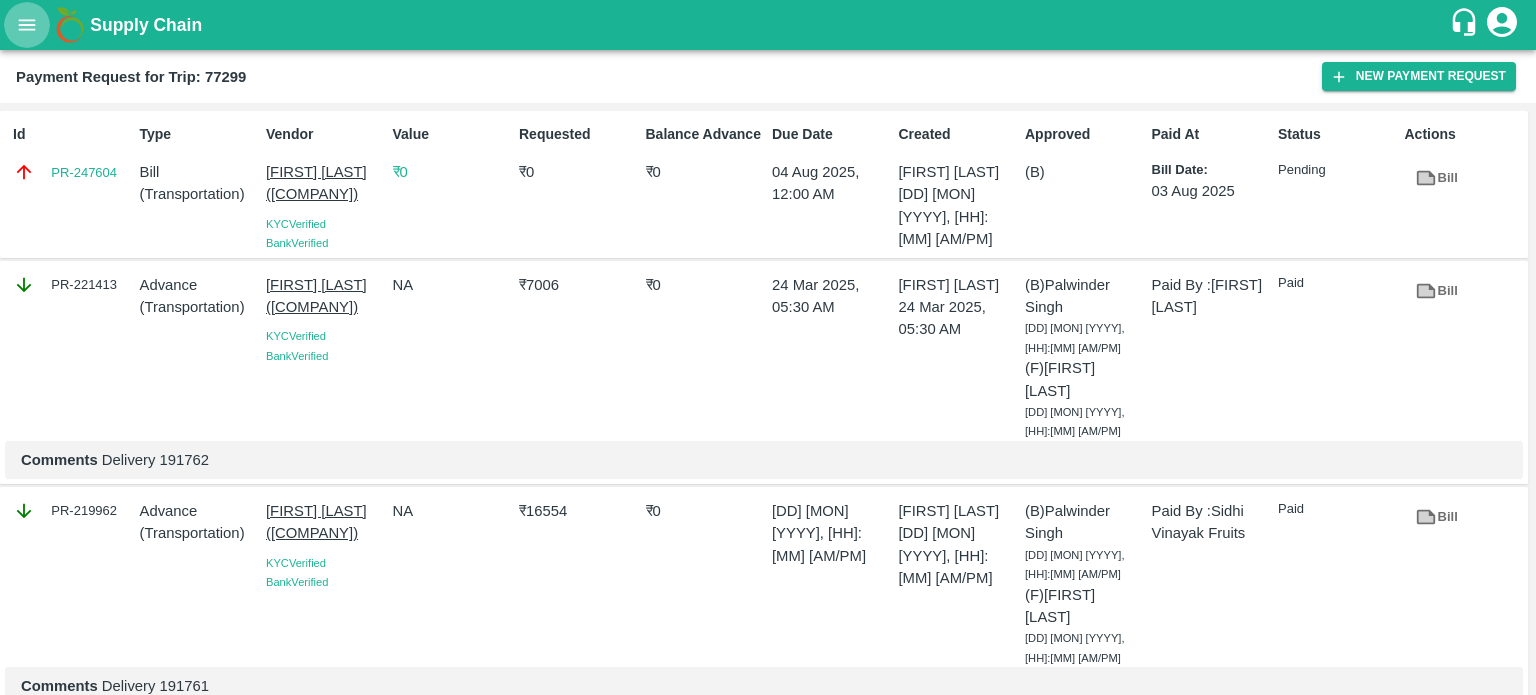 click 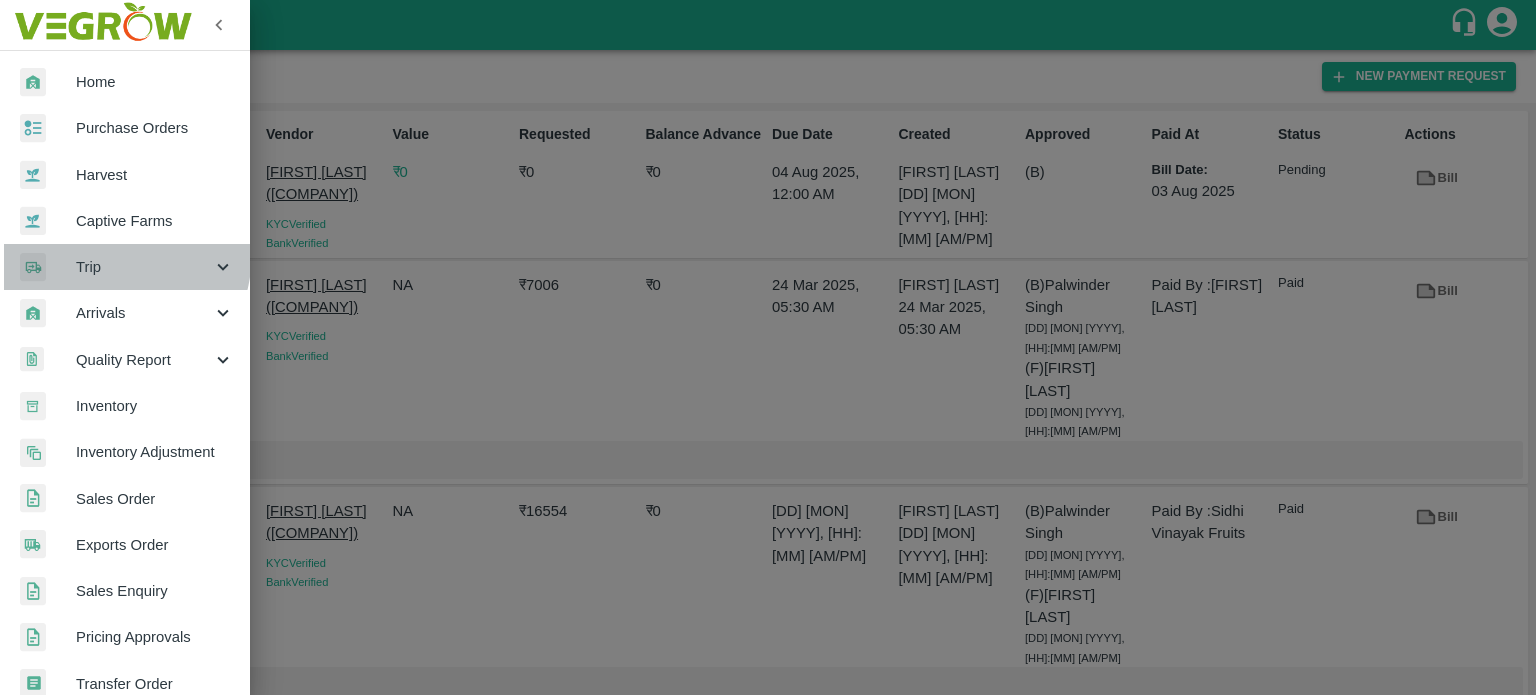 click on "Trip" at bounding box center [125, 267] 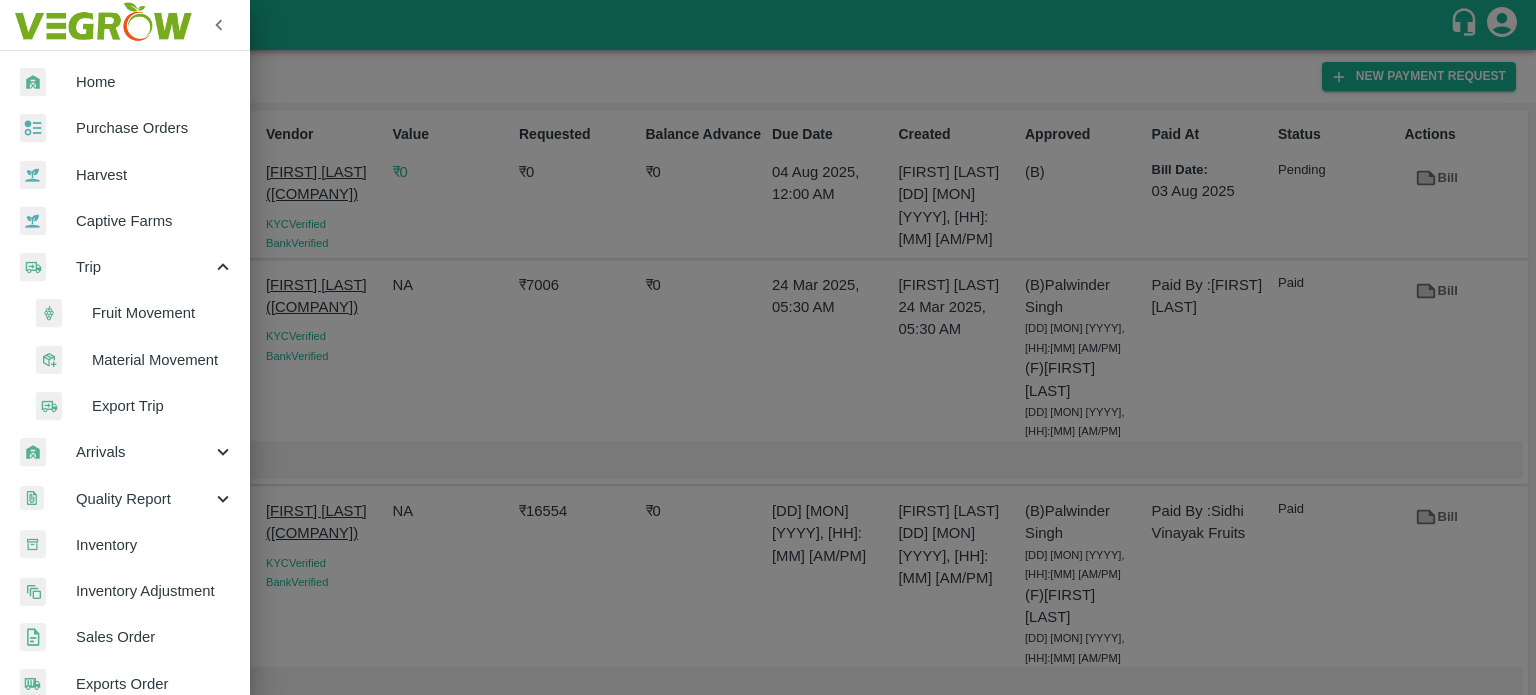 click on "Fruit Movement" at bounding box center [163, 313] 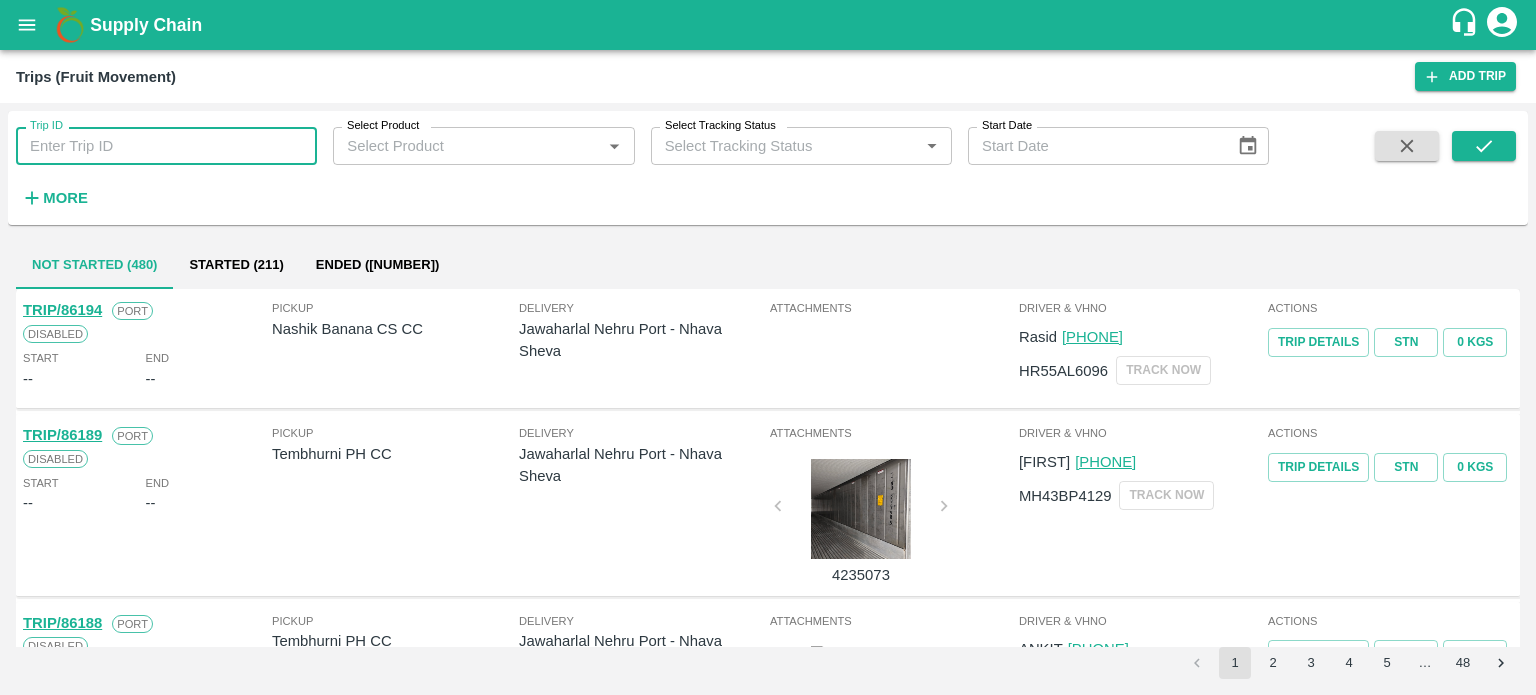 click on "Trip ID" at bounding box center (166, 146) 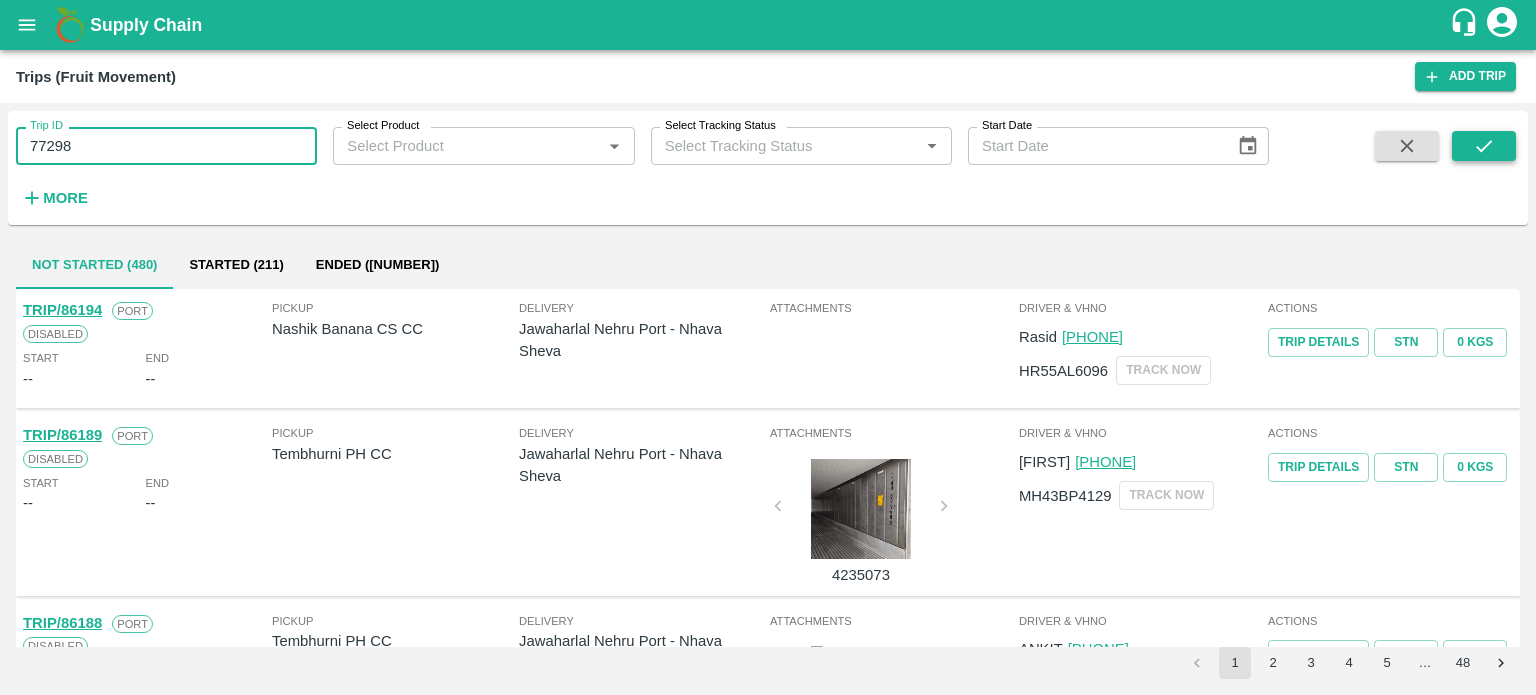type on "77298" 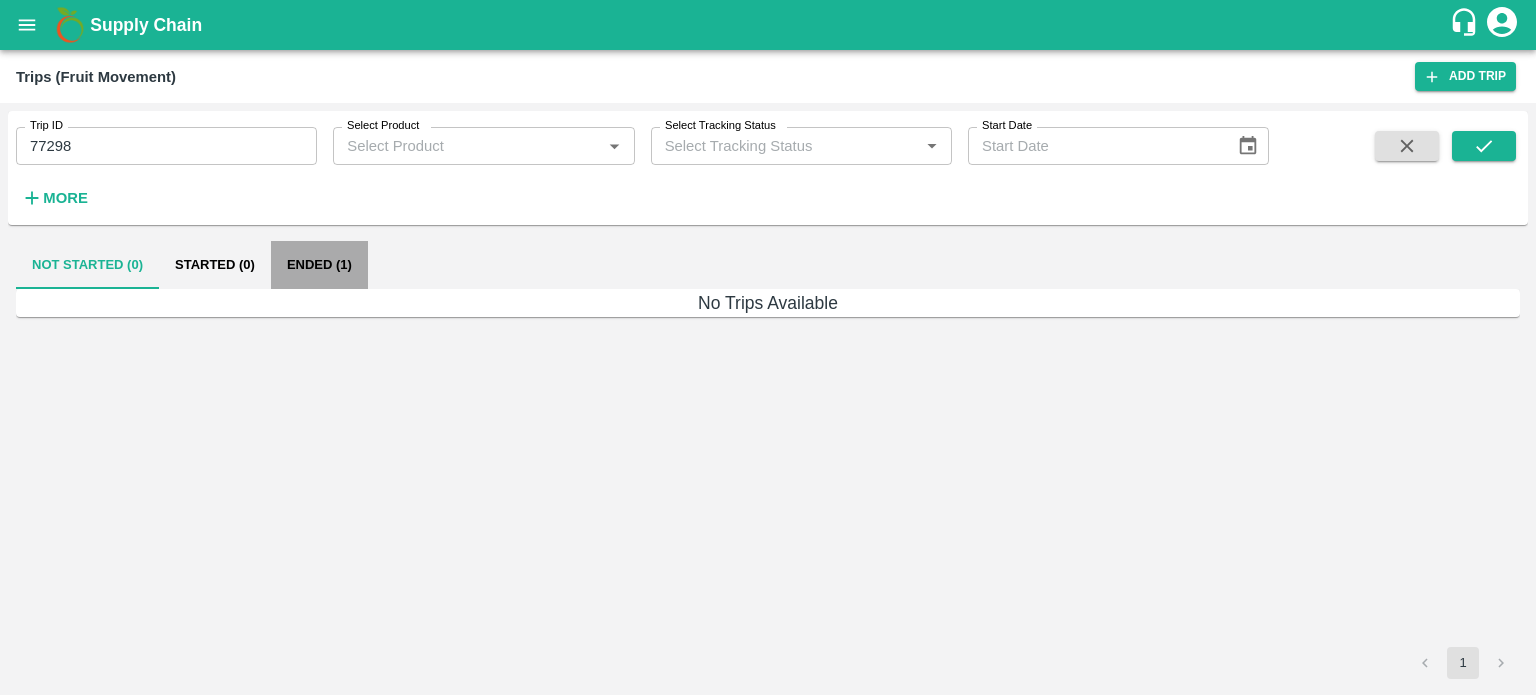 click on "Ended (1)" at bounding box center (319, 265) 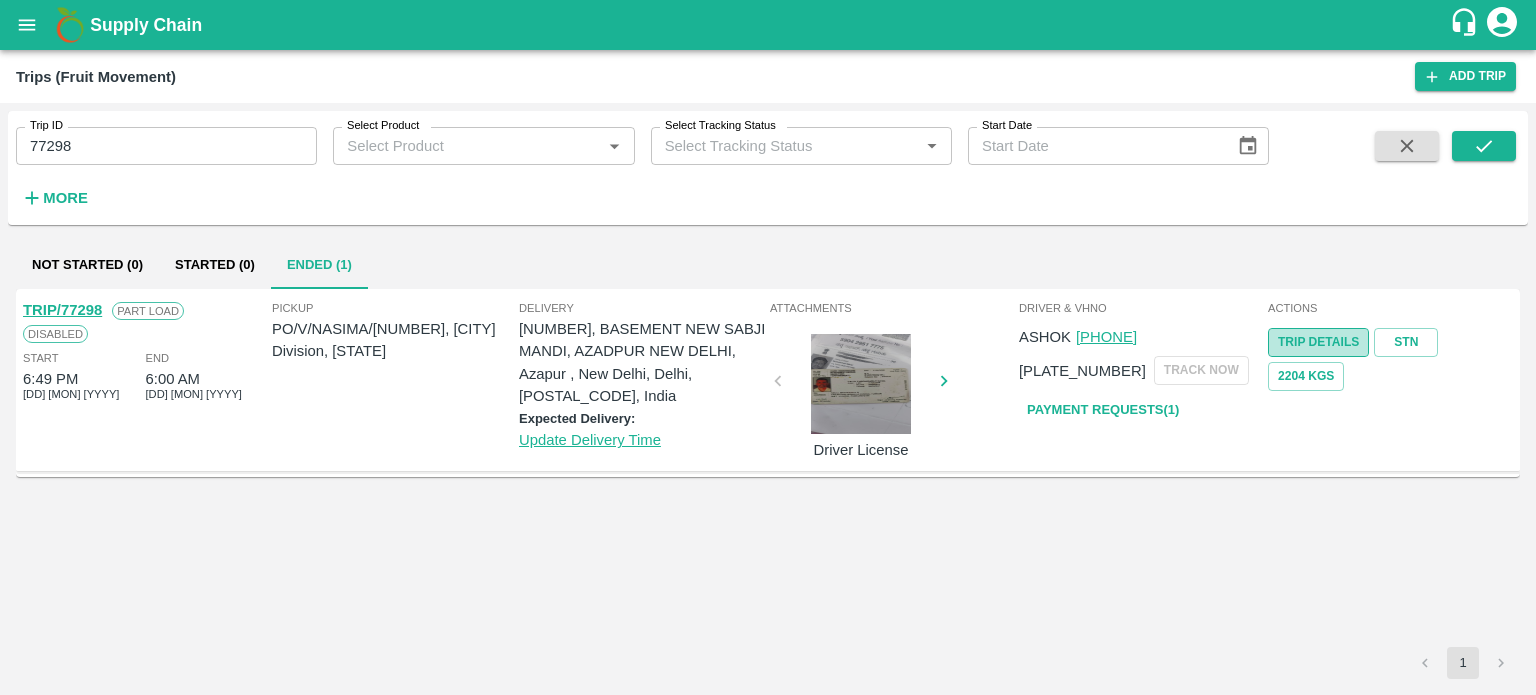 click on "Trip Details" at bounding box center [1318, 342] 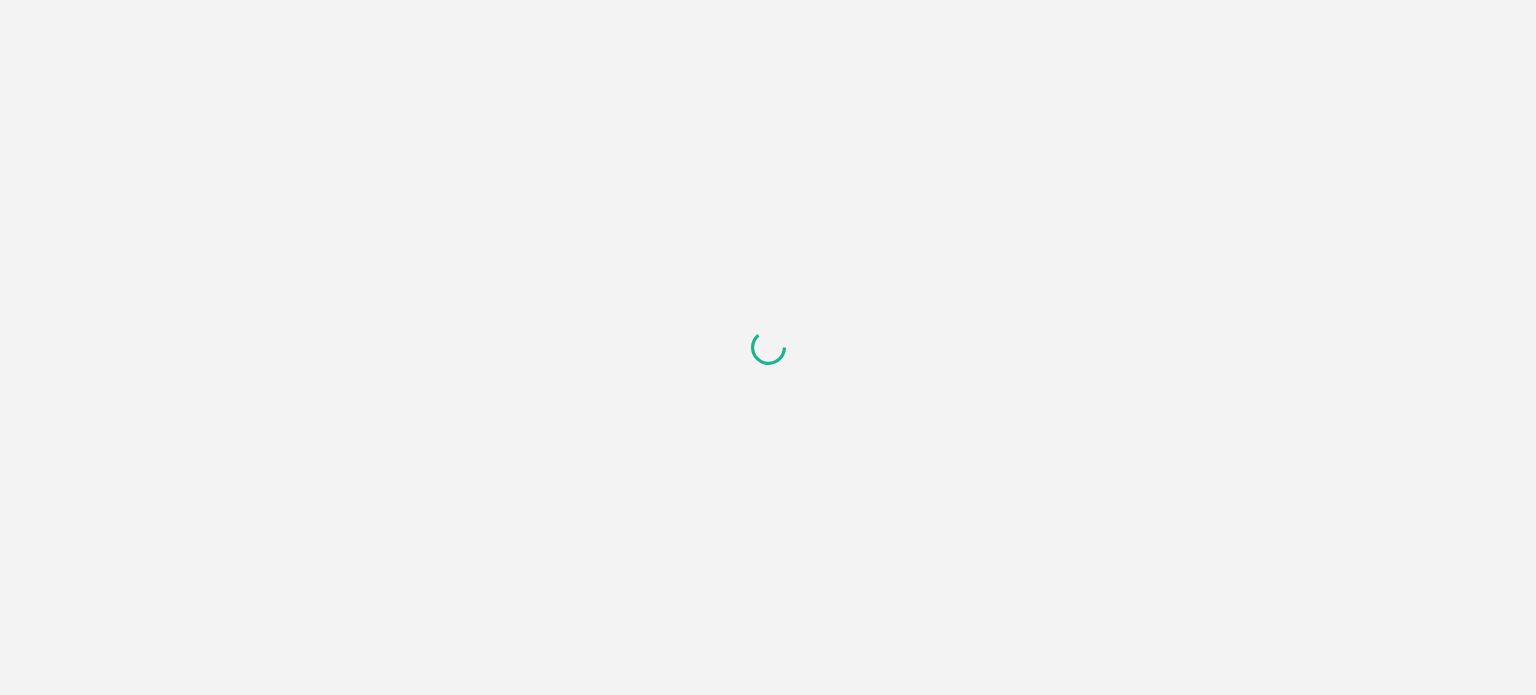 scroll, scrollTop: 0, scrollLeft: 0, axis: both 